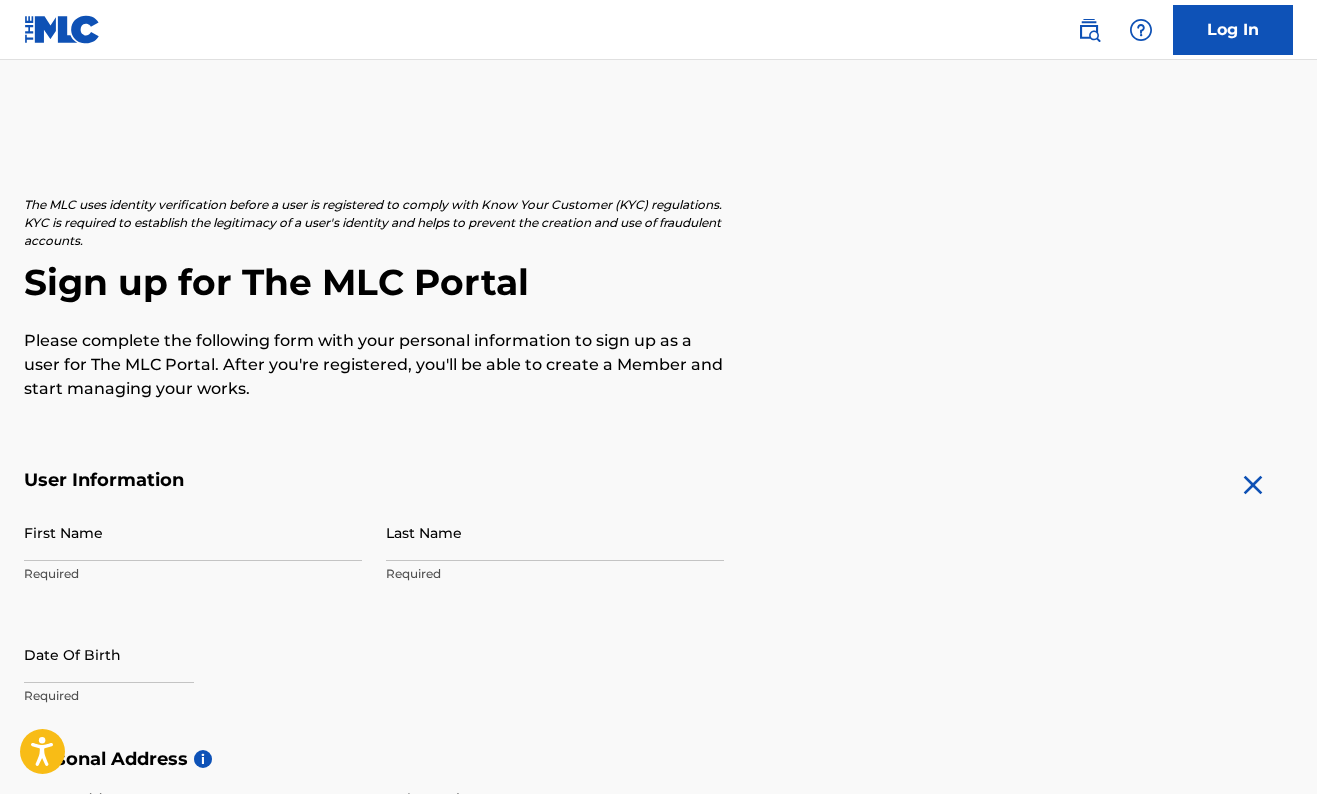 scroll, scrollTop: 0, scrollLeft: 0, axis: both 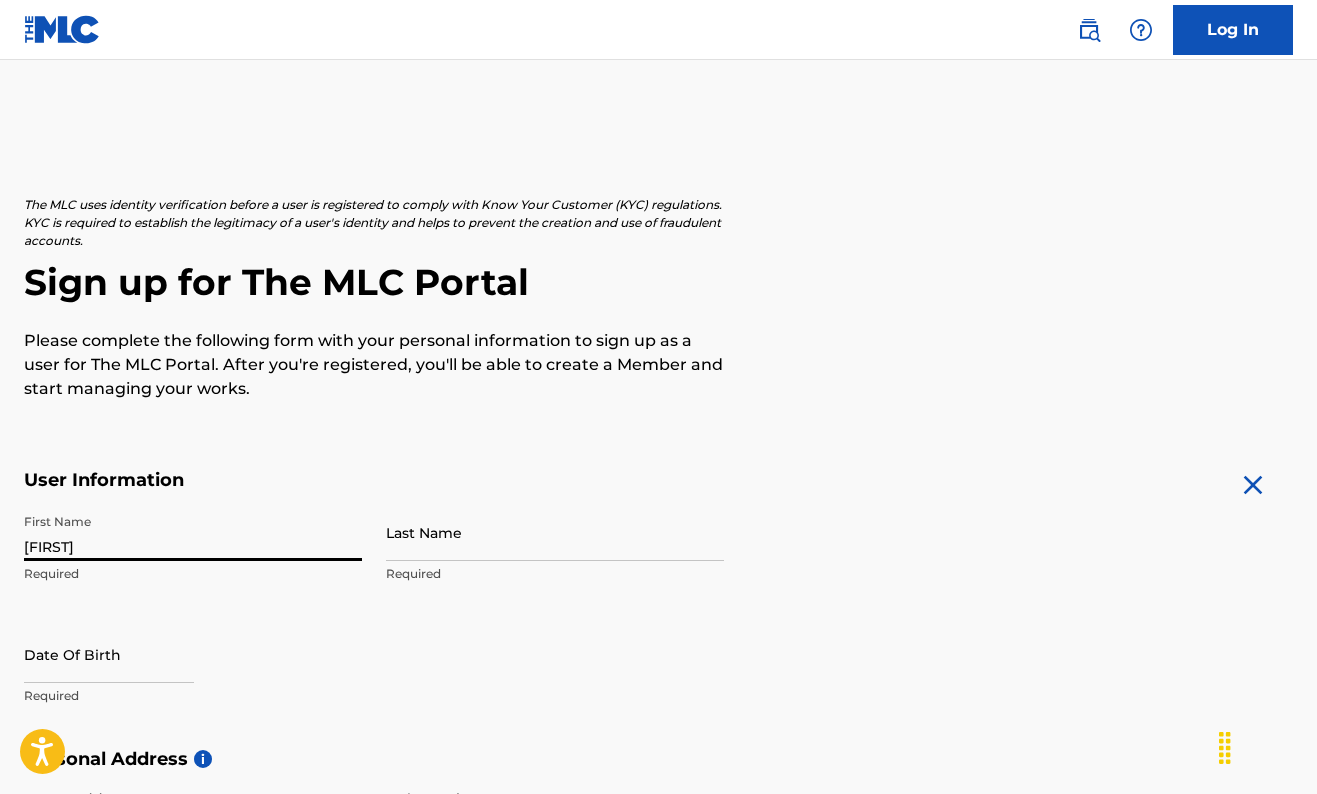type on "[FIRST]" 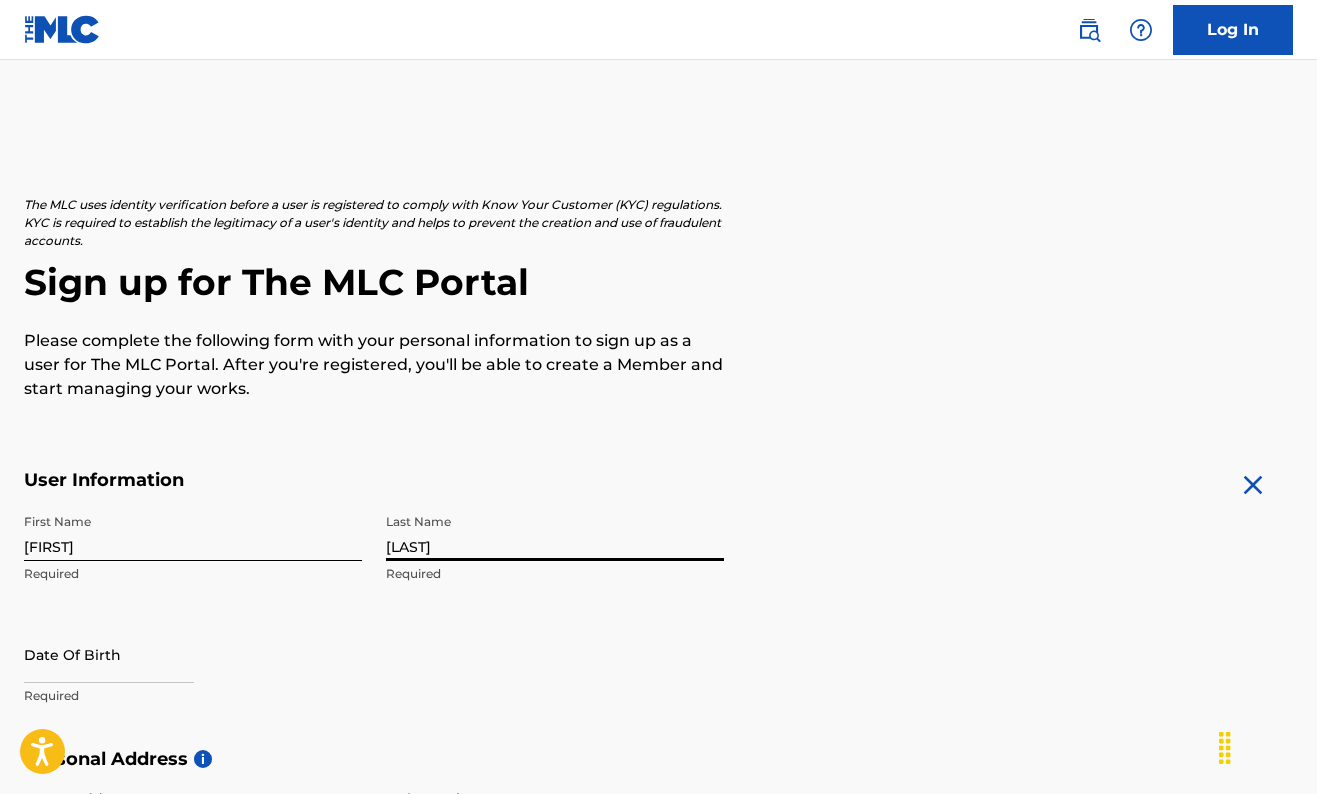 type on "[LAST]" 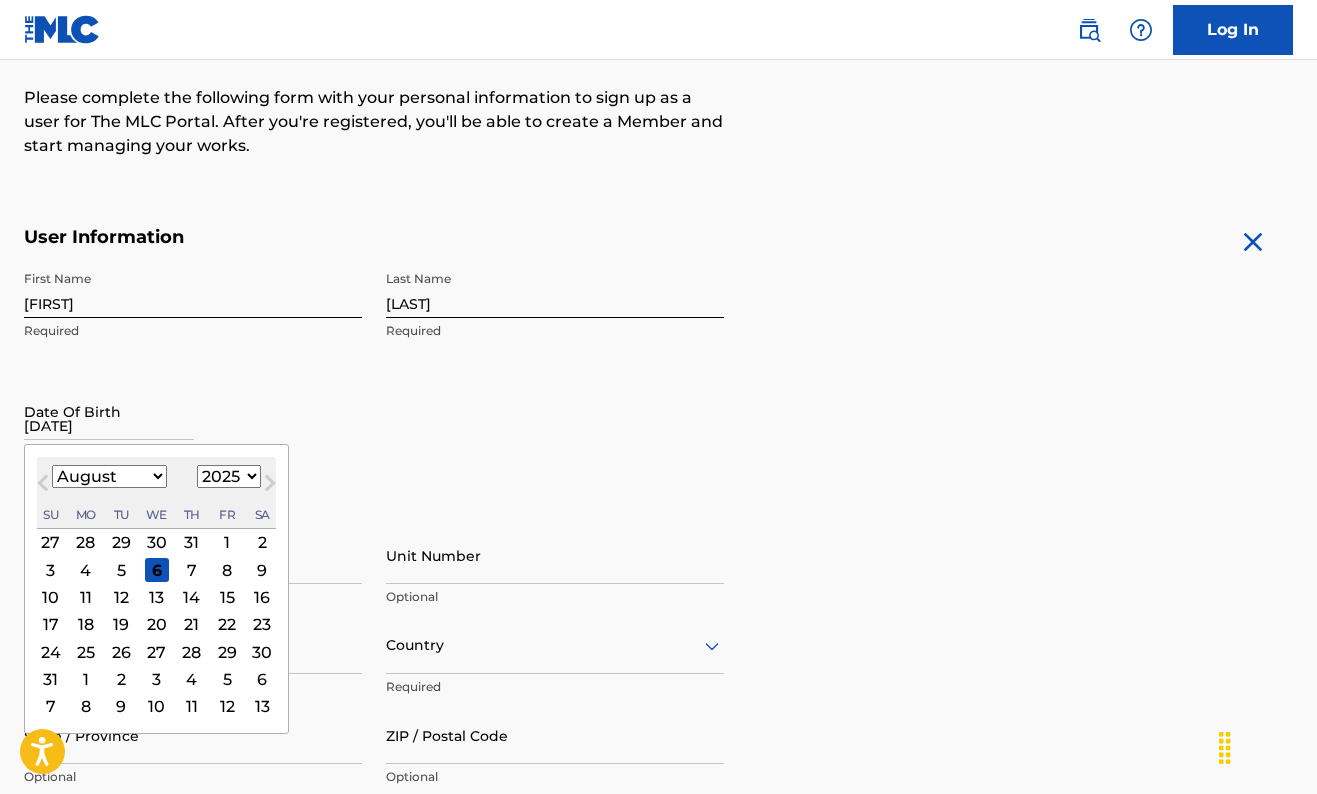 scroll, scrollTop: 301, scrollLeft: 0, axis: vertical 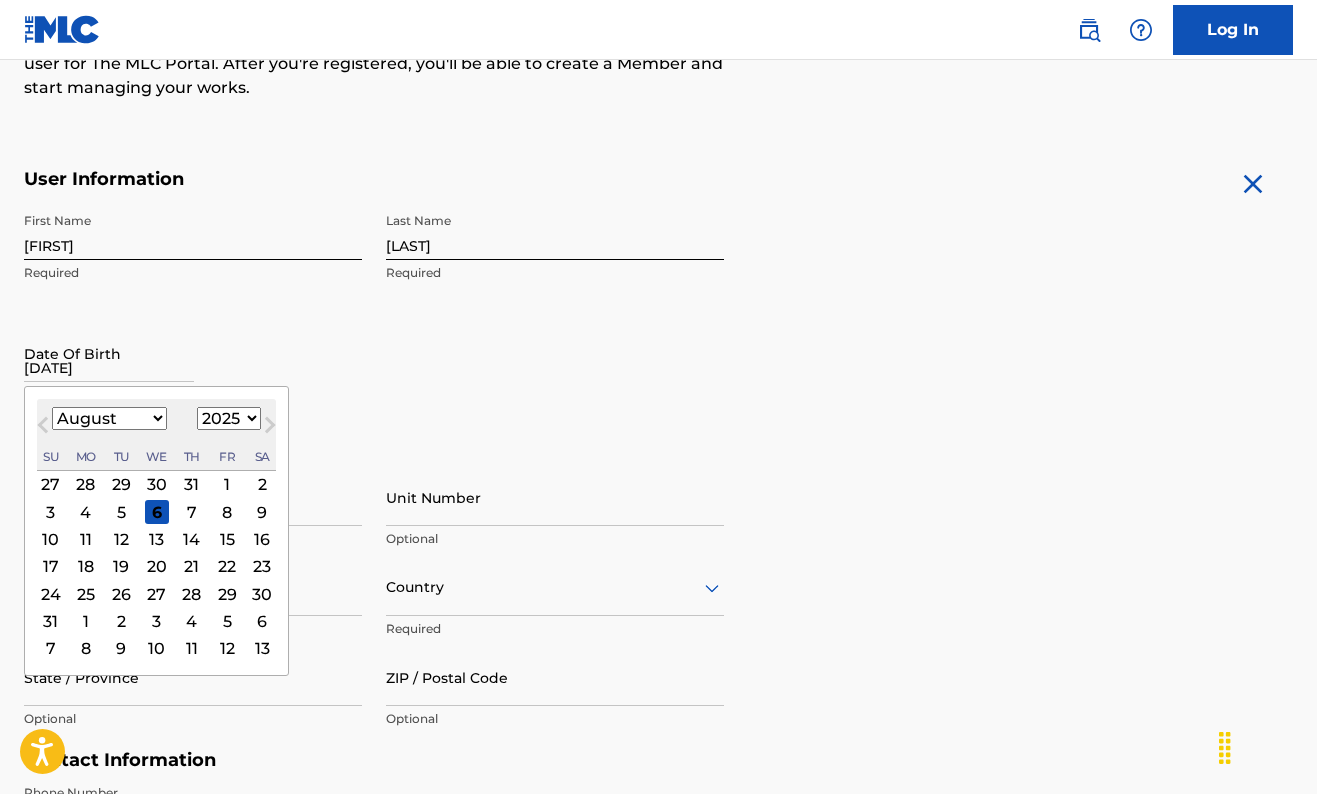 type on "[DATE]" 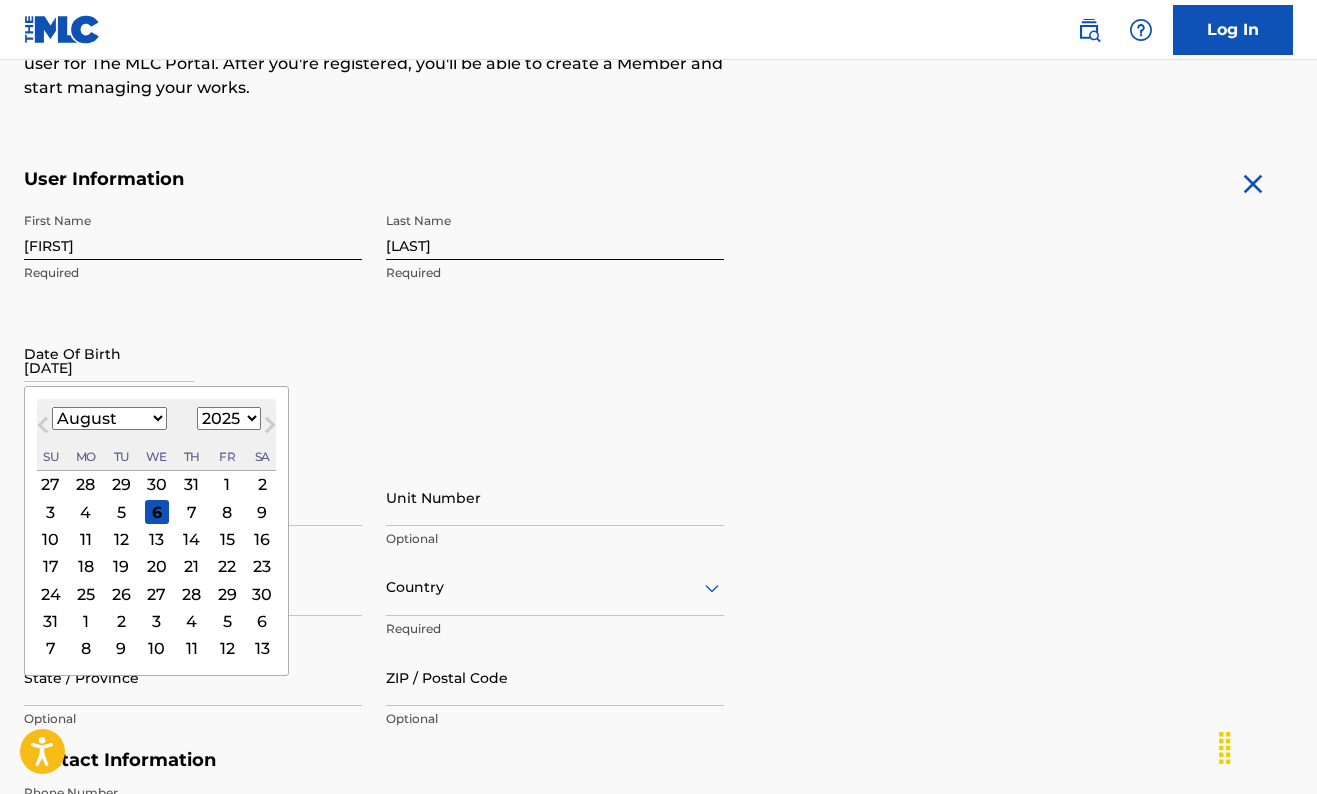select on "0" 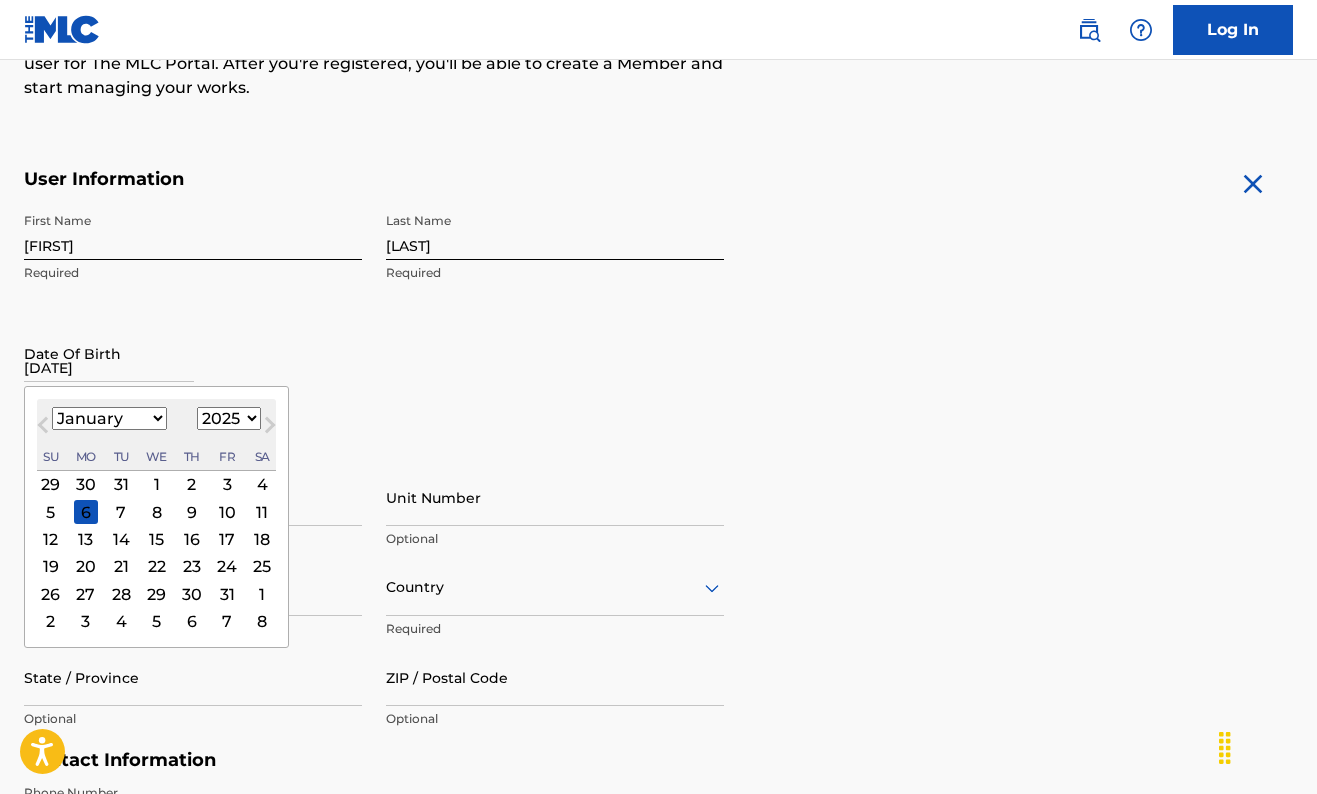 select on "2003" 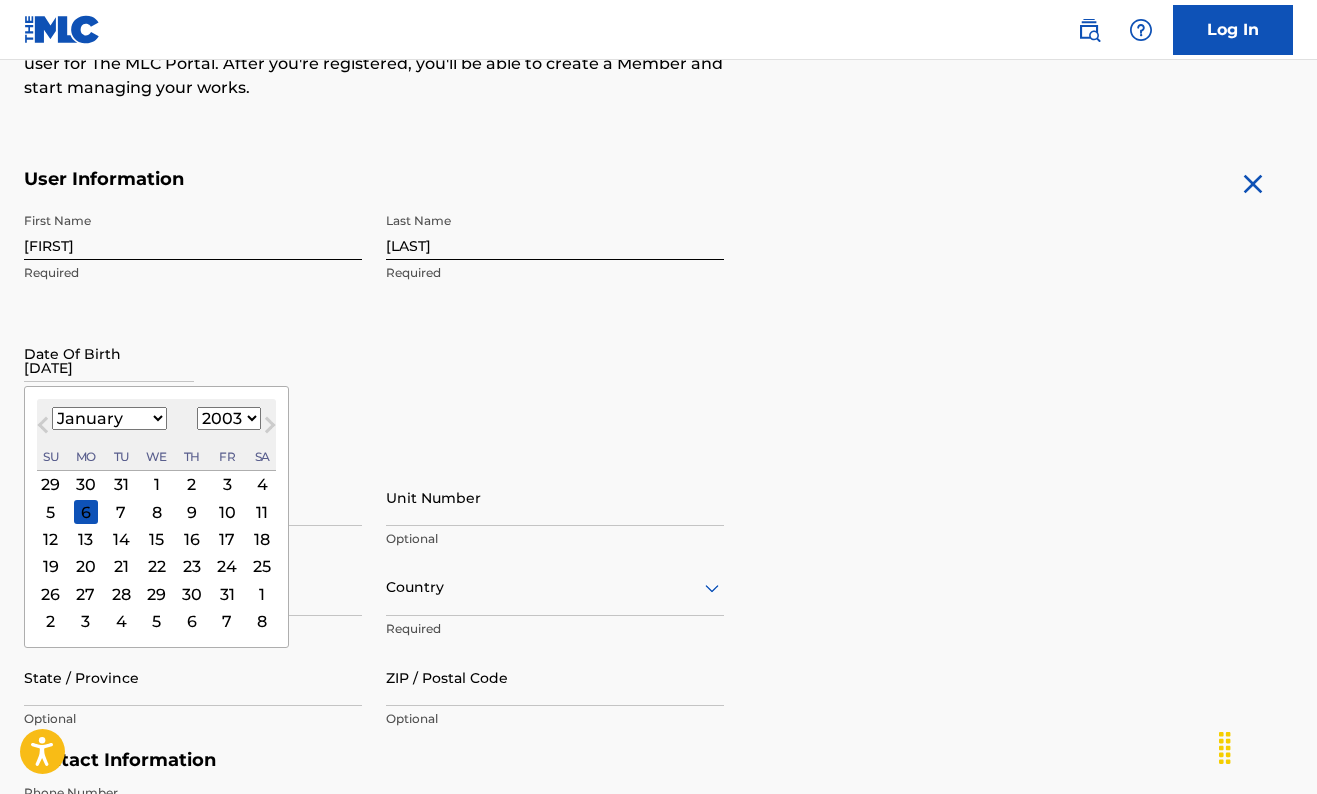 click on "9" at bounding box center (192, 512) 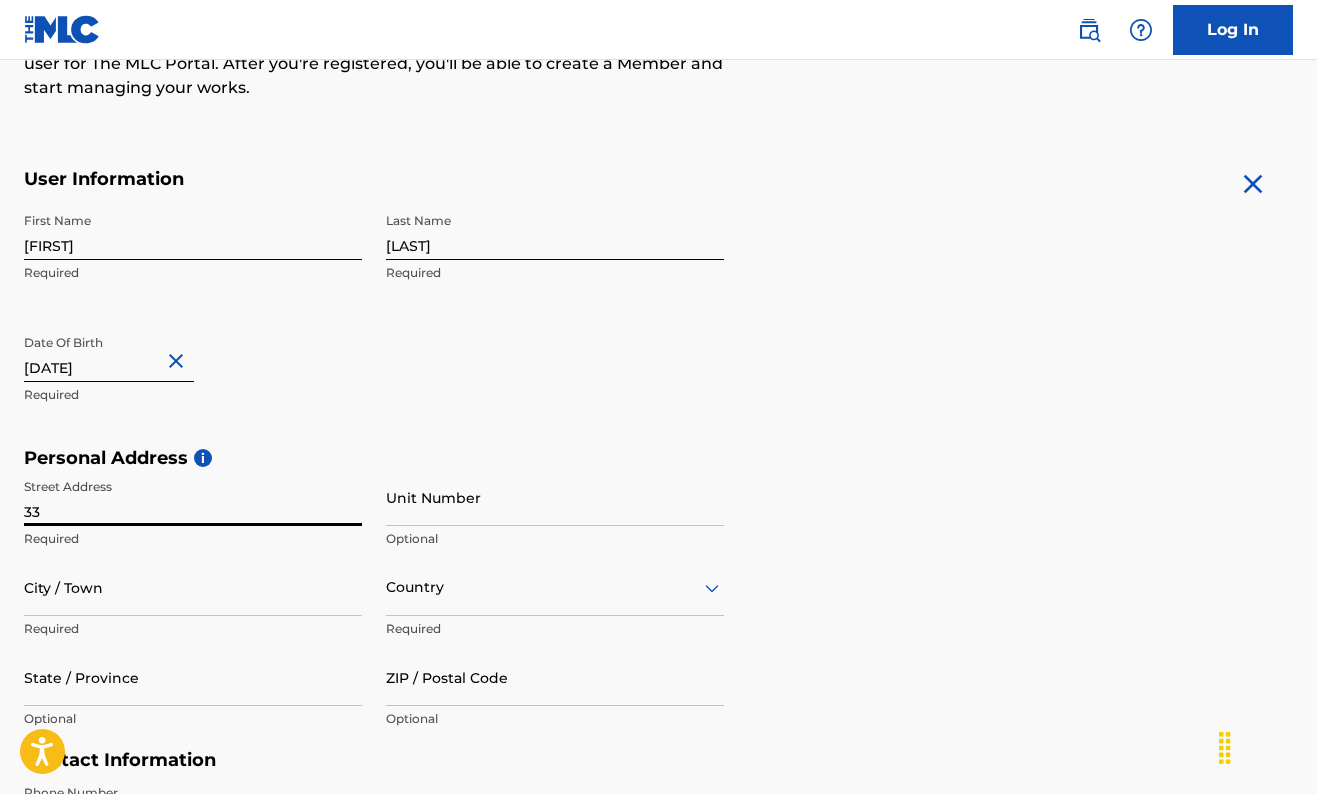 type on "330" 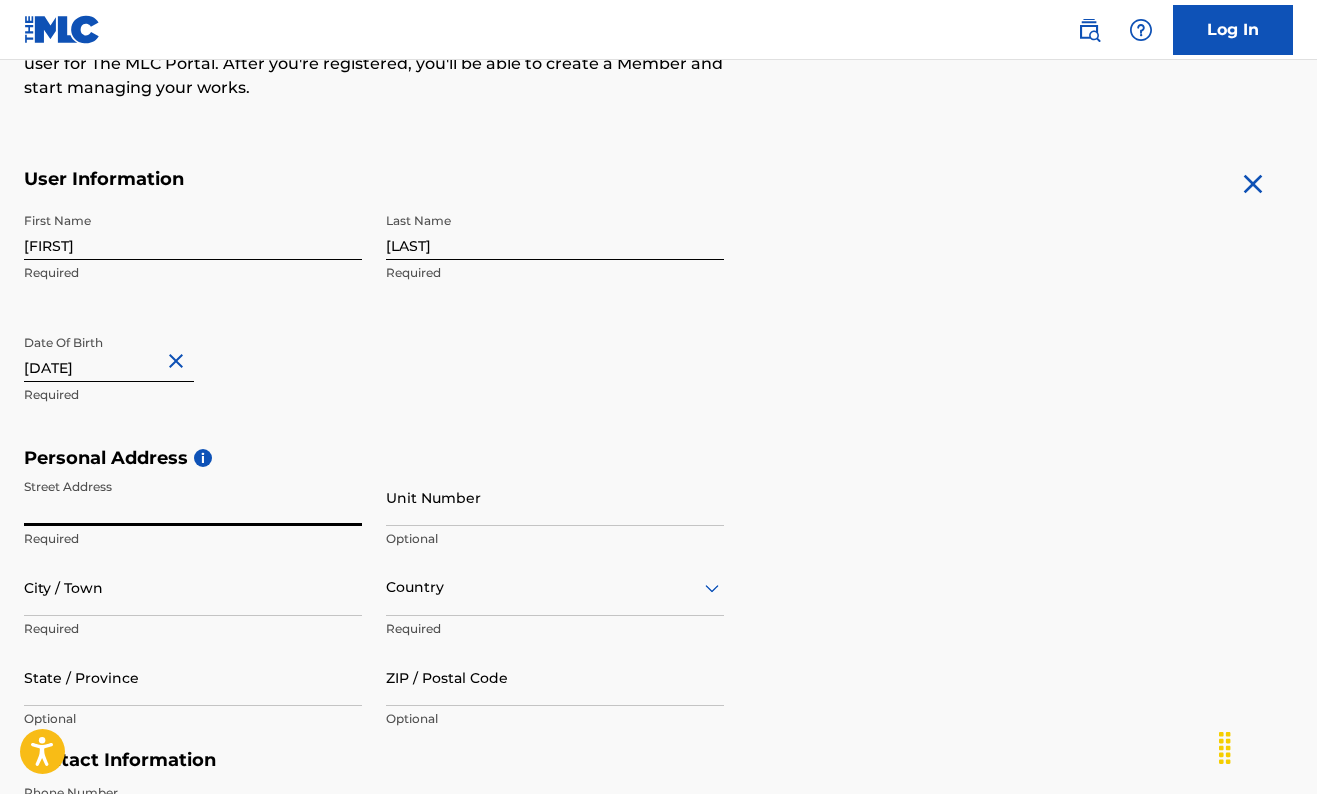 type on "[ADDRESS]" 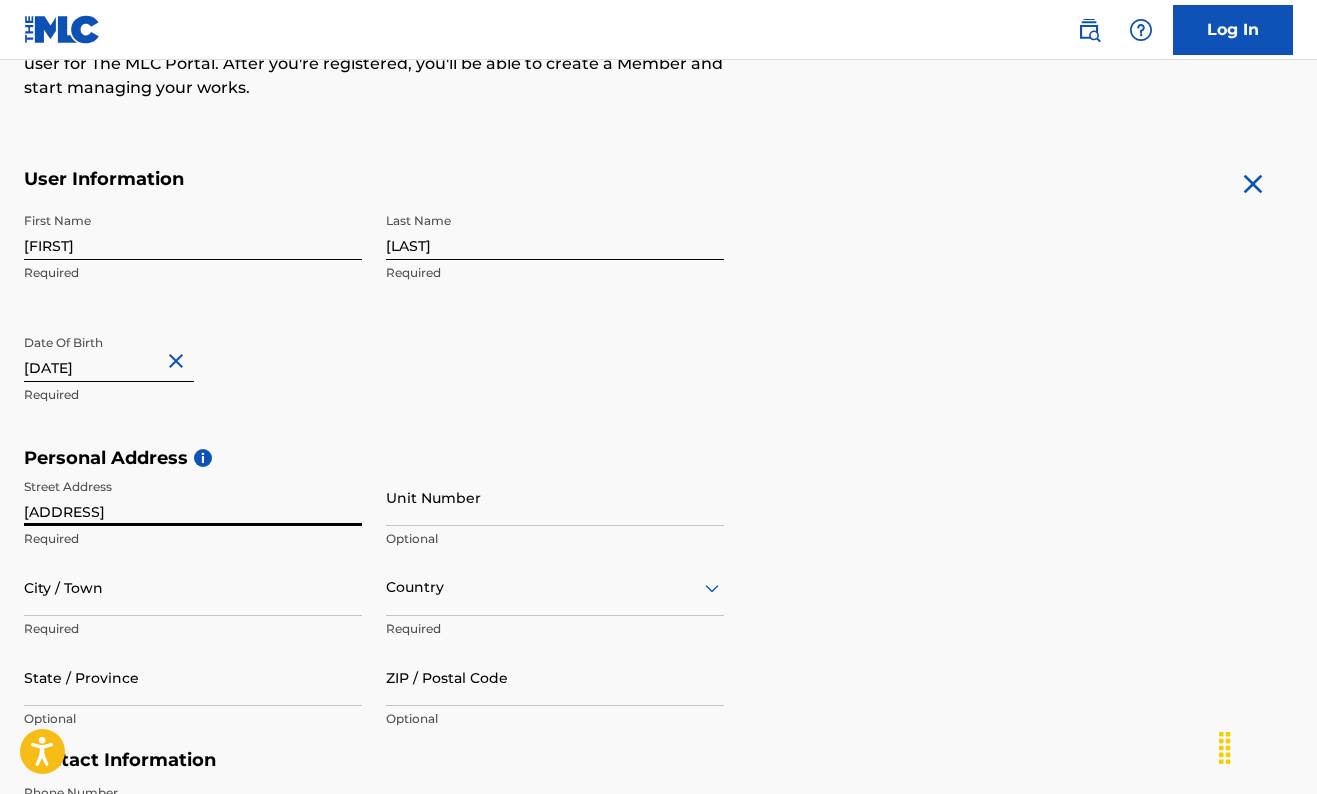 type on "[LAST]" 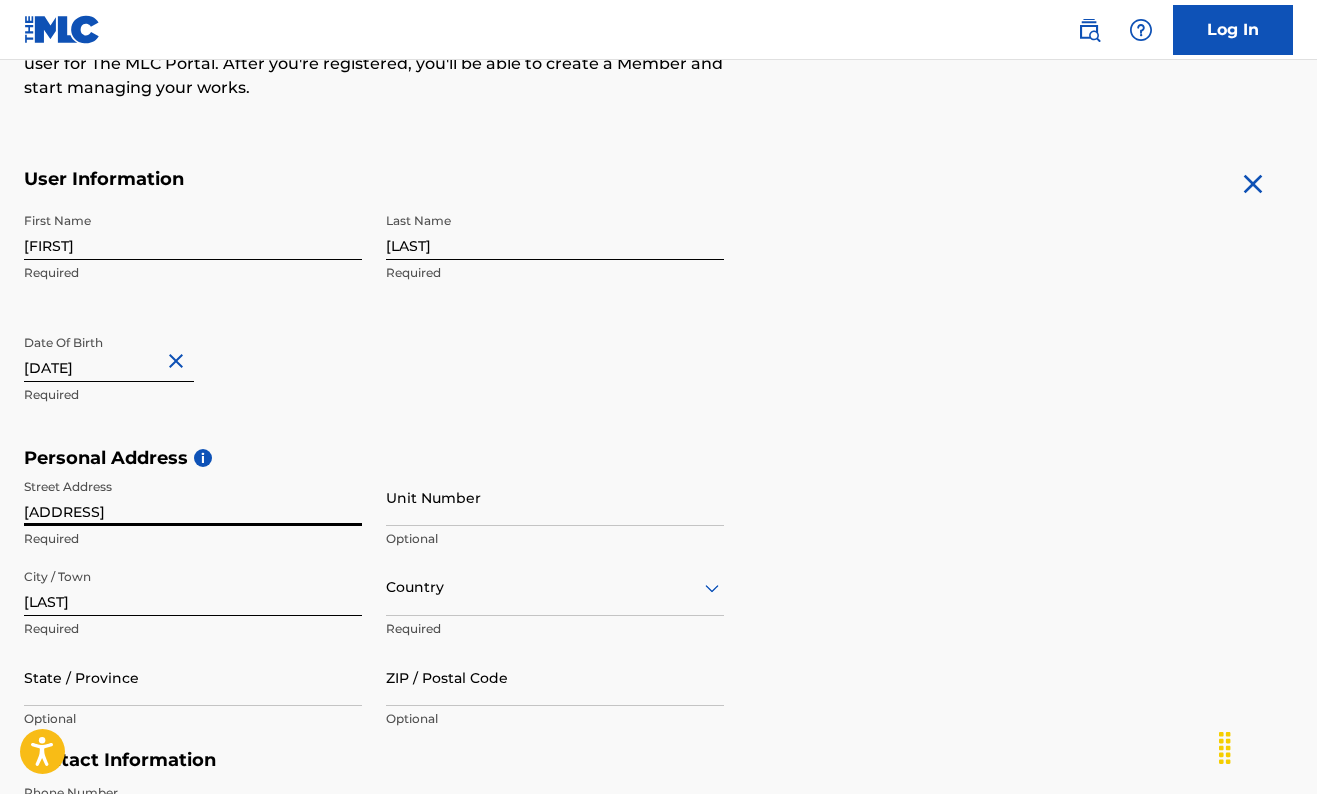 type on "United States" 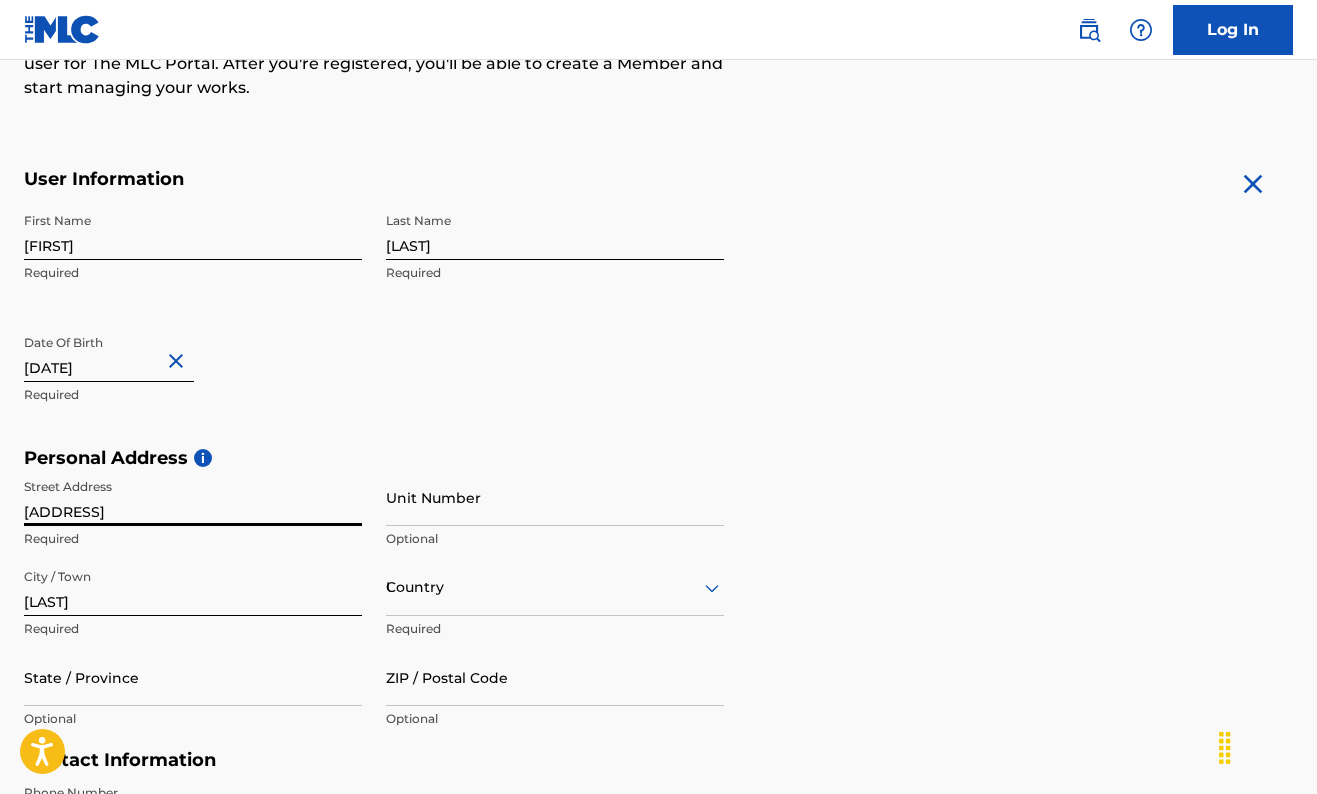 type on "NC" 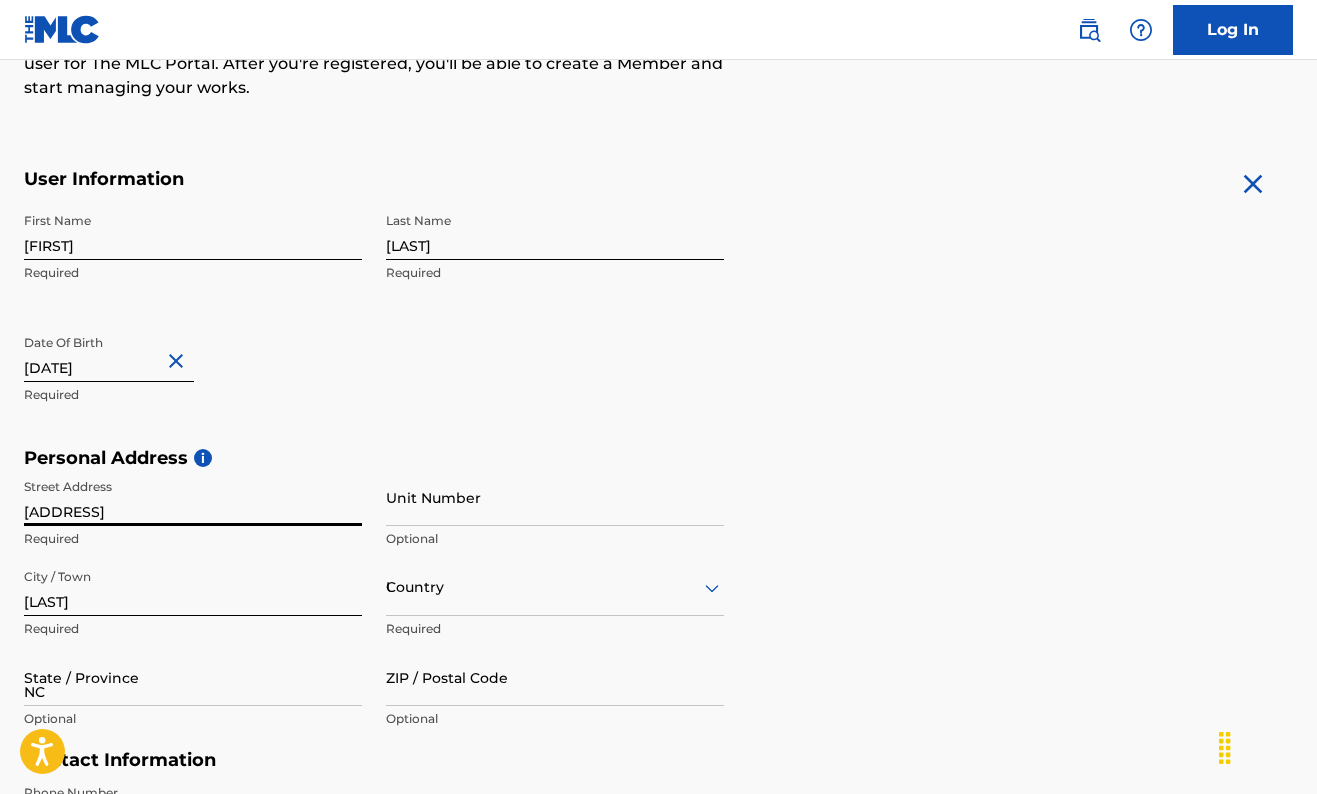 type on "[POSTAL_CODE]" 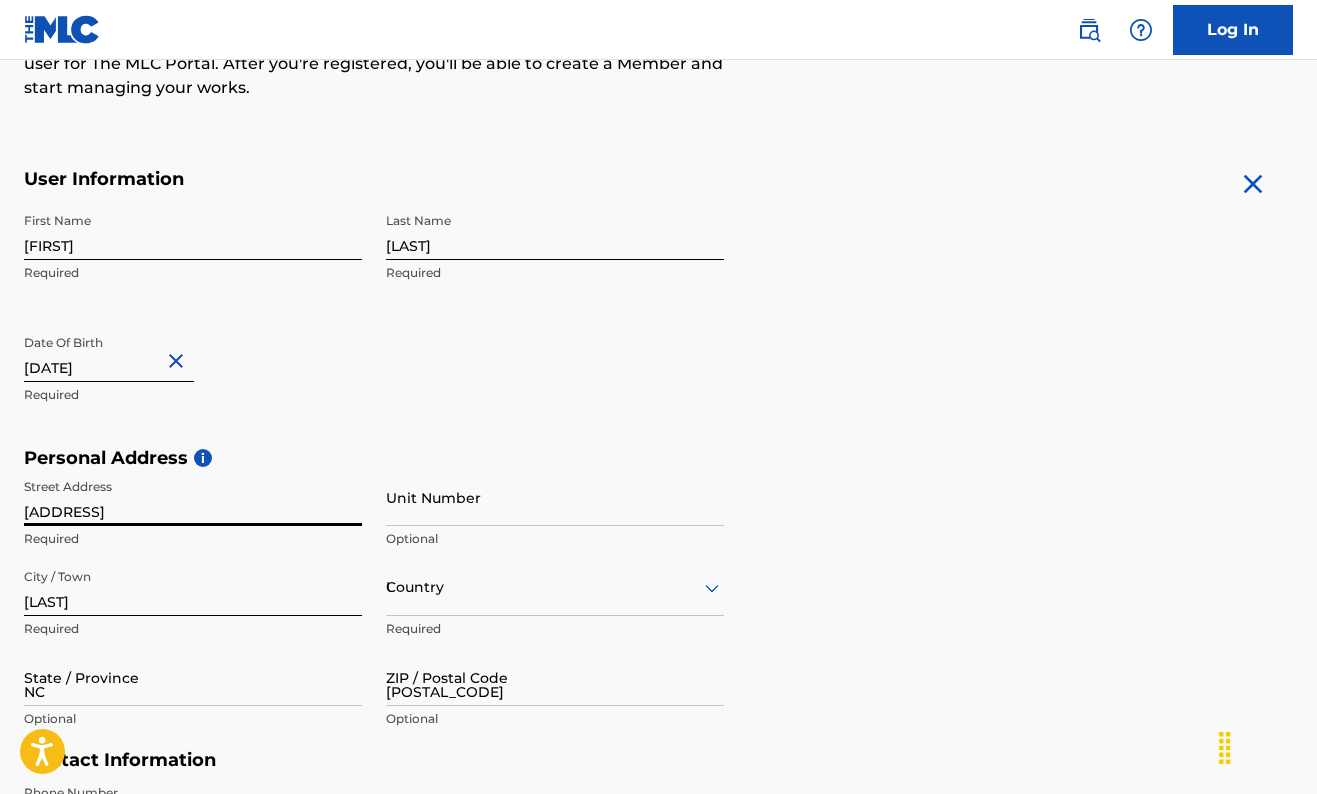 type on "United States" 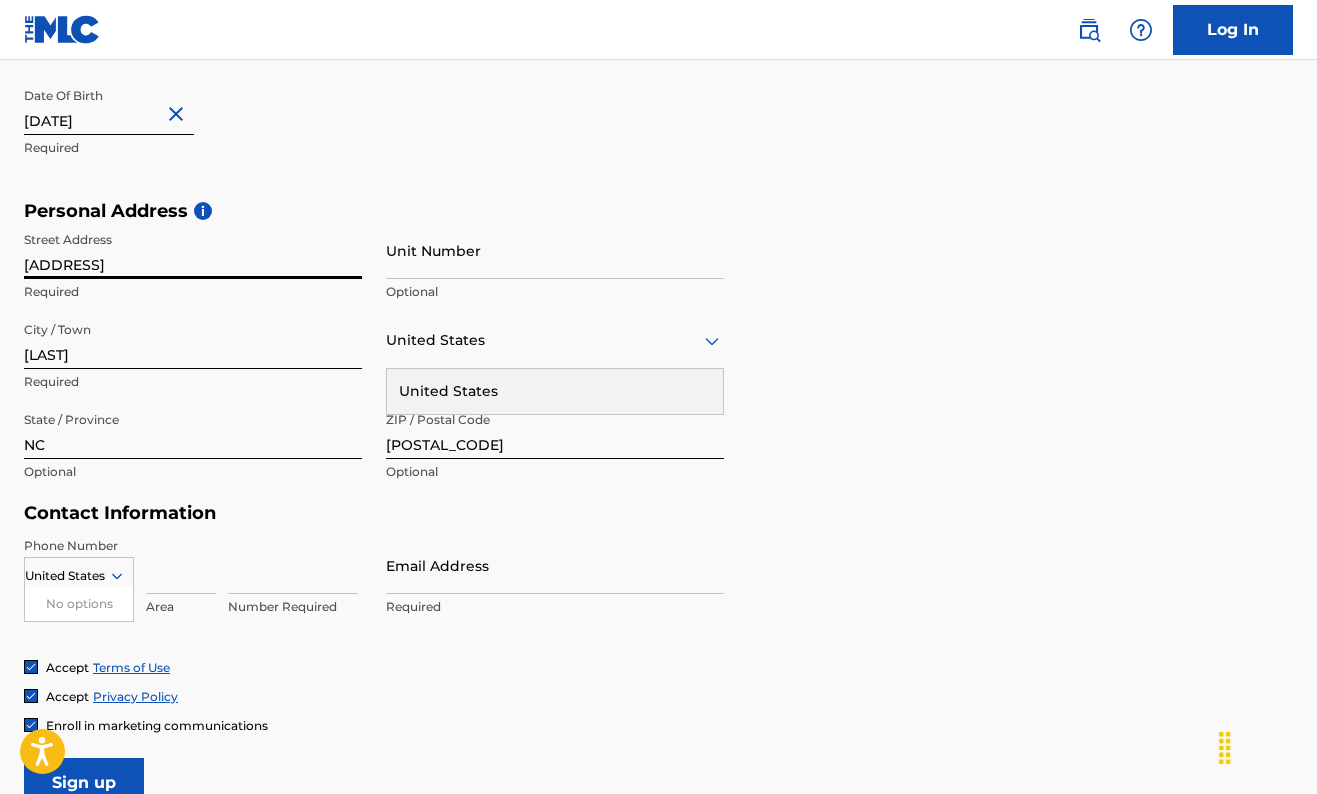 scroll, scrollTop: 613, scrollLeft: 0, axis: vertical 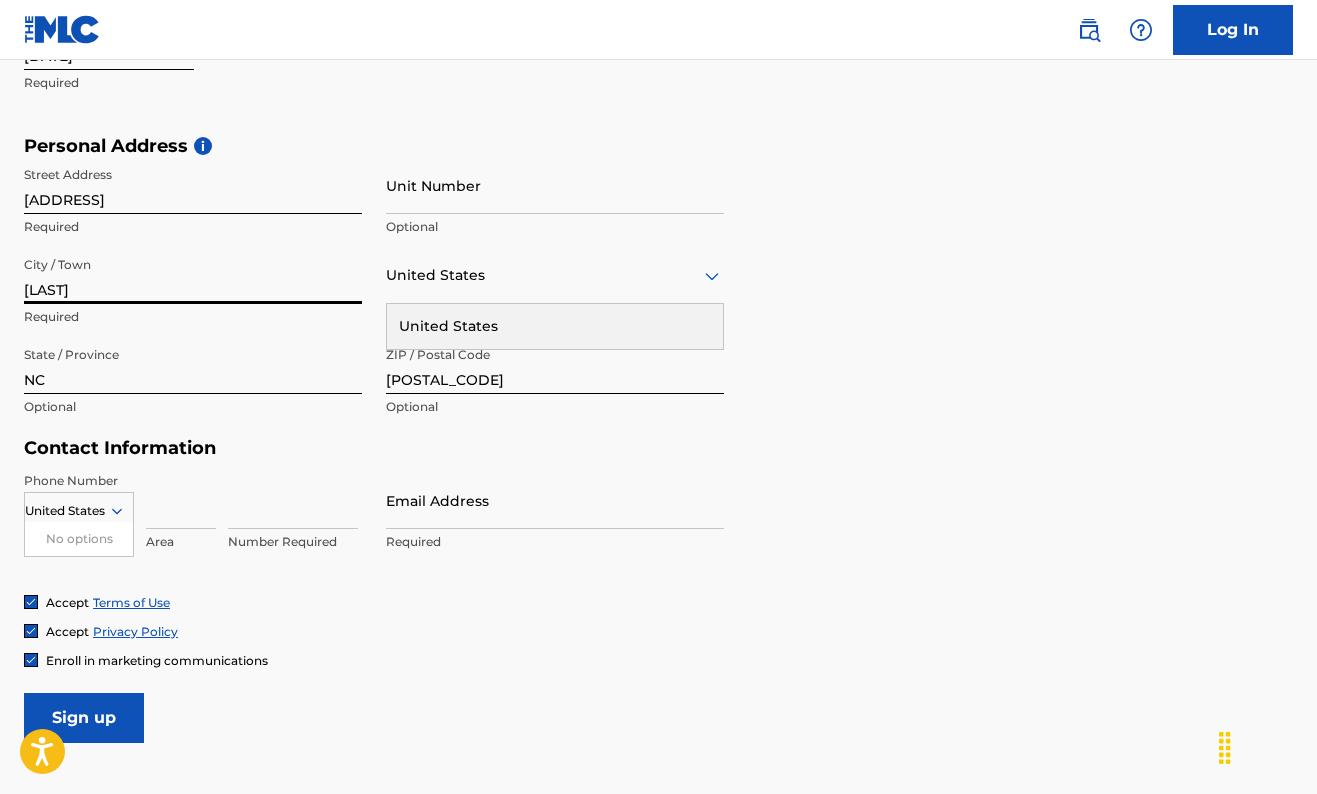 click on "Optional" at bounding box center [555, 407] 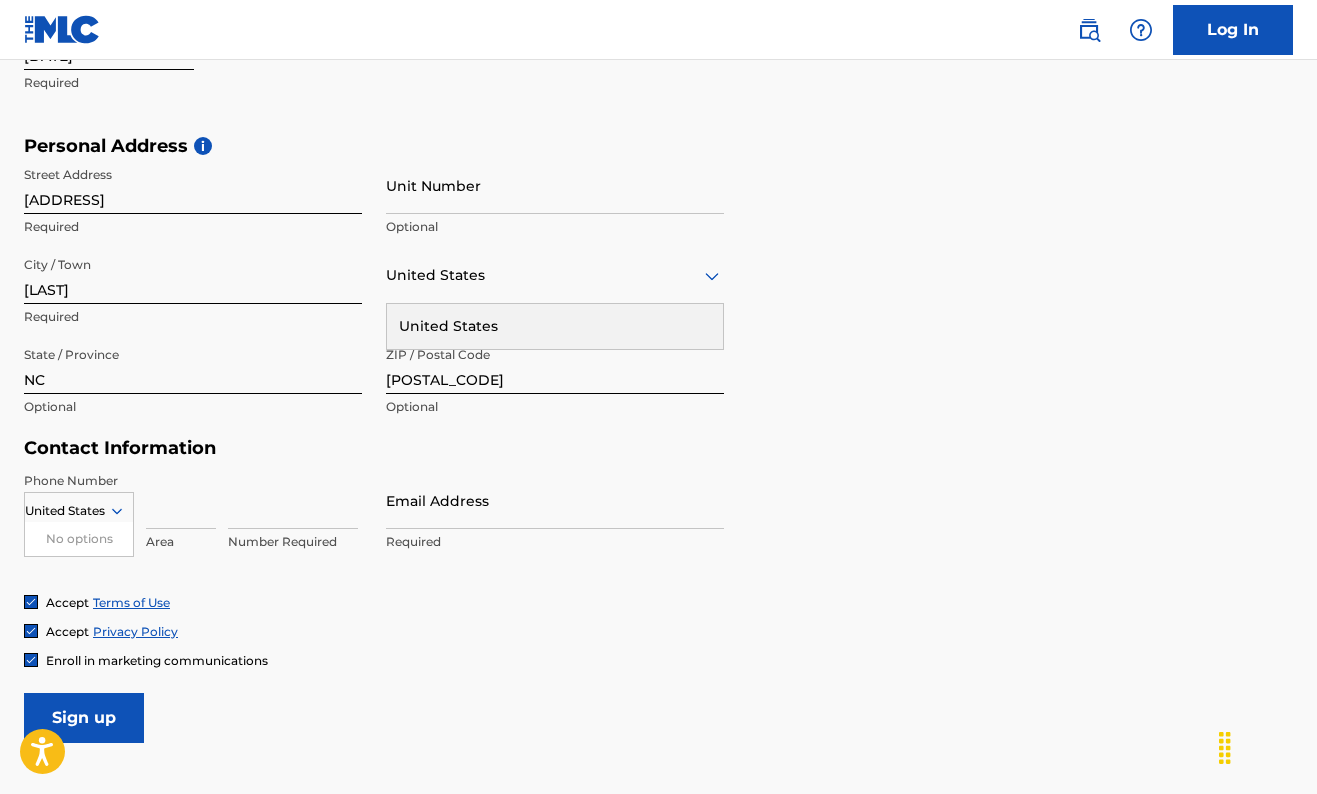 click on "Area" at bounding box center [181, 517] 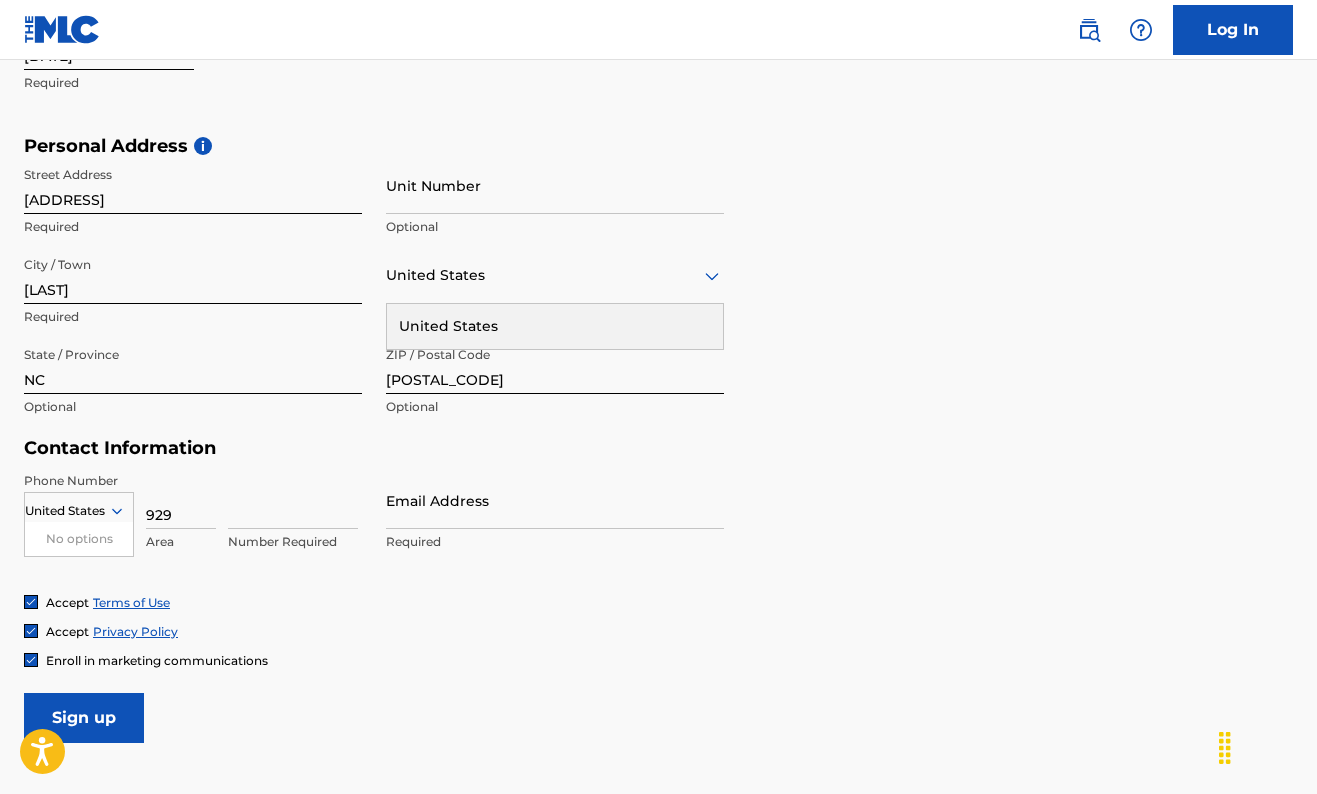 type on "929" 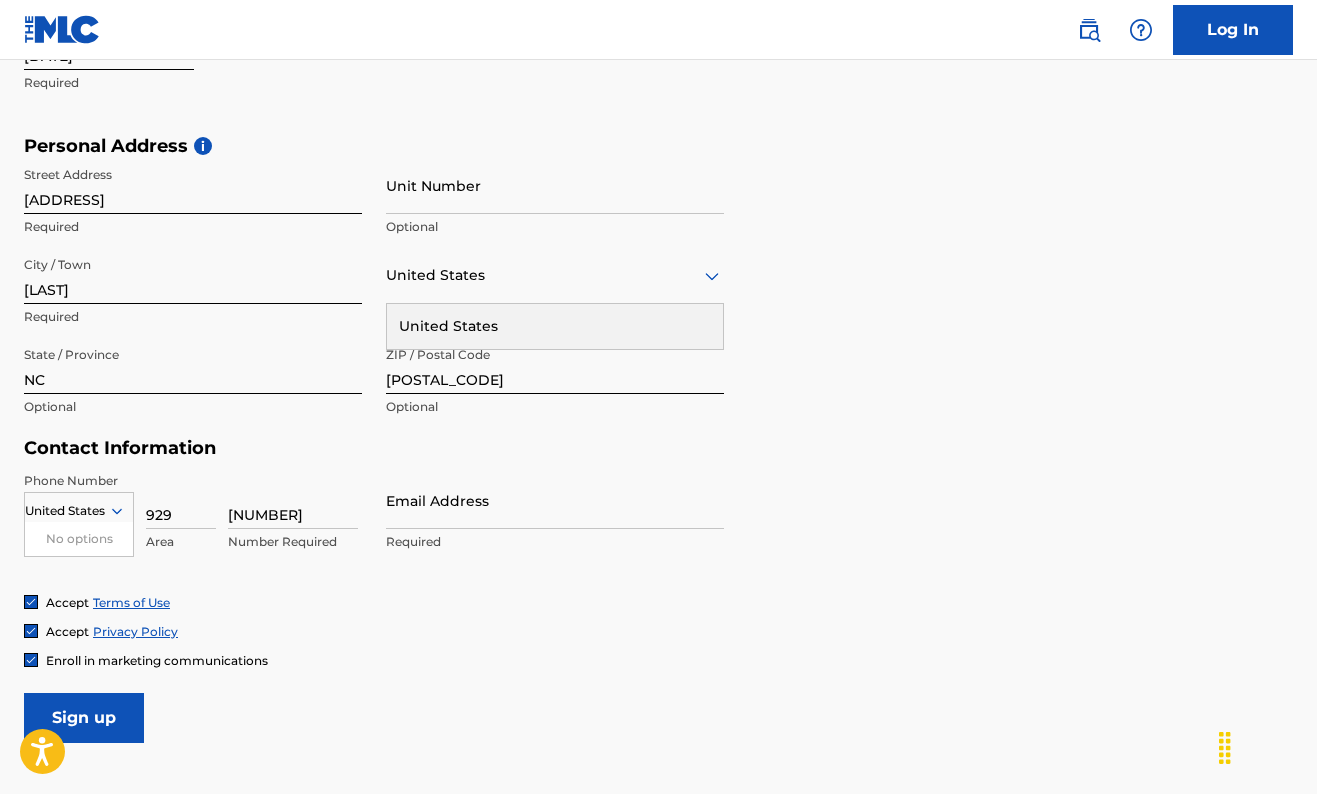 type on "[NUMBER]" 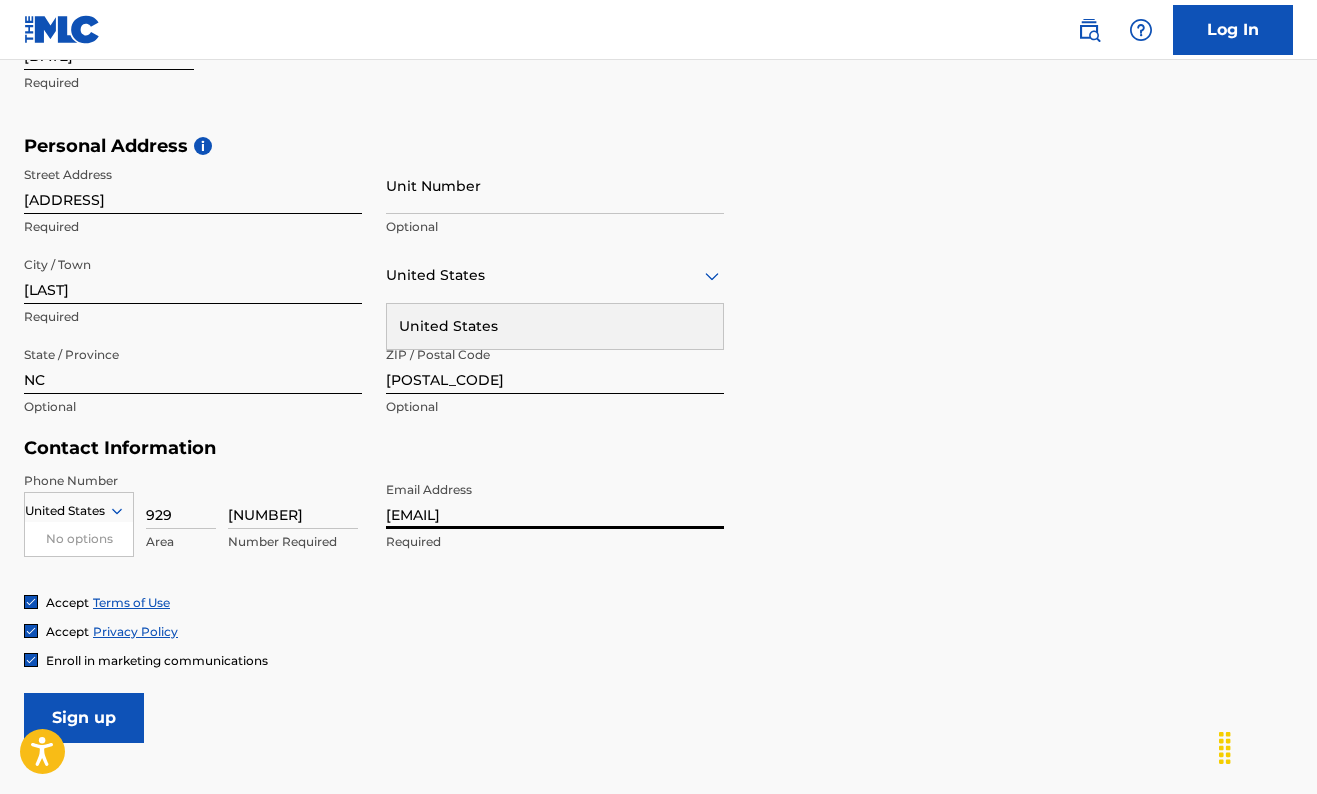 type on "[EMAIL]" 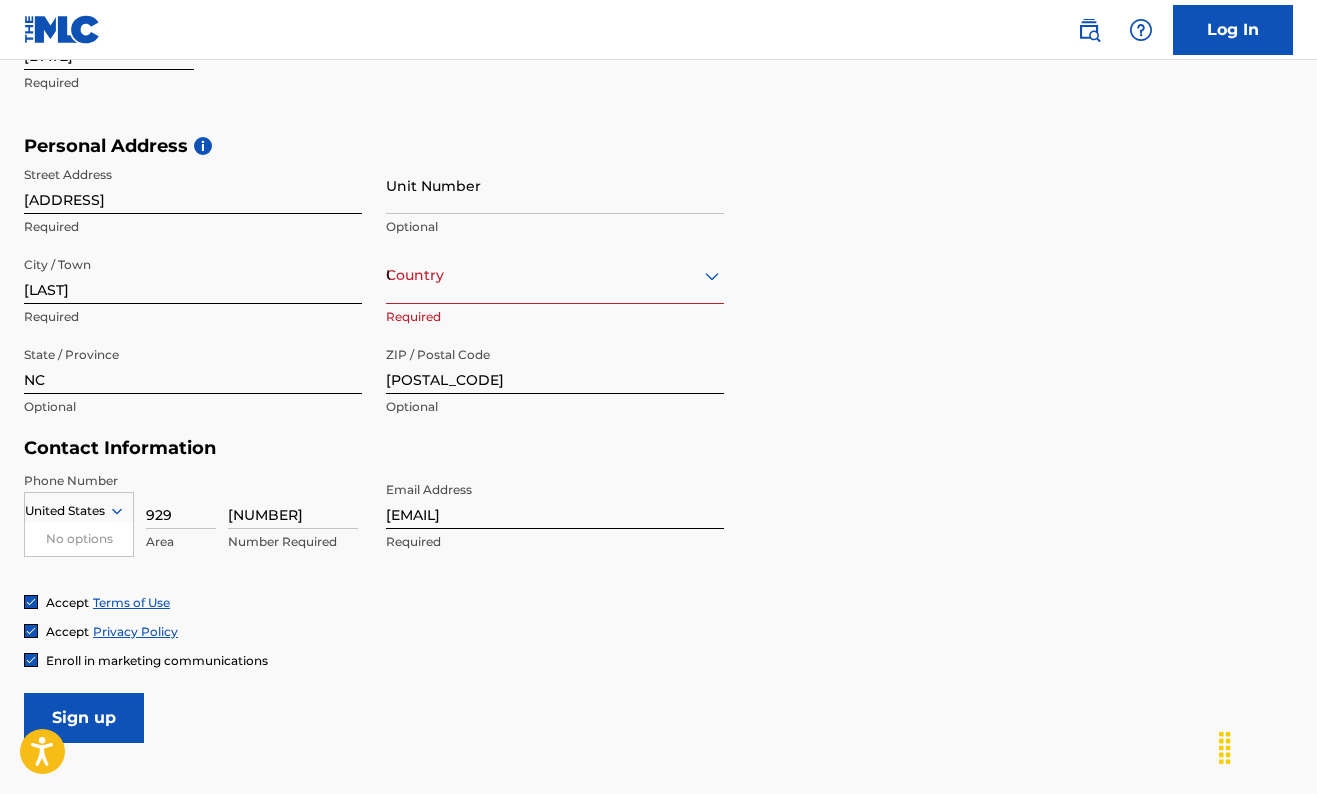 click on "Enroll in marketing communications" at bounding box center [157, 660] 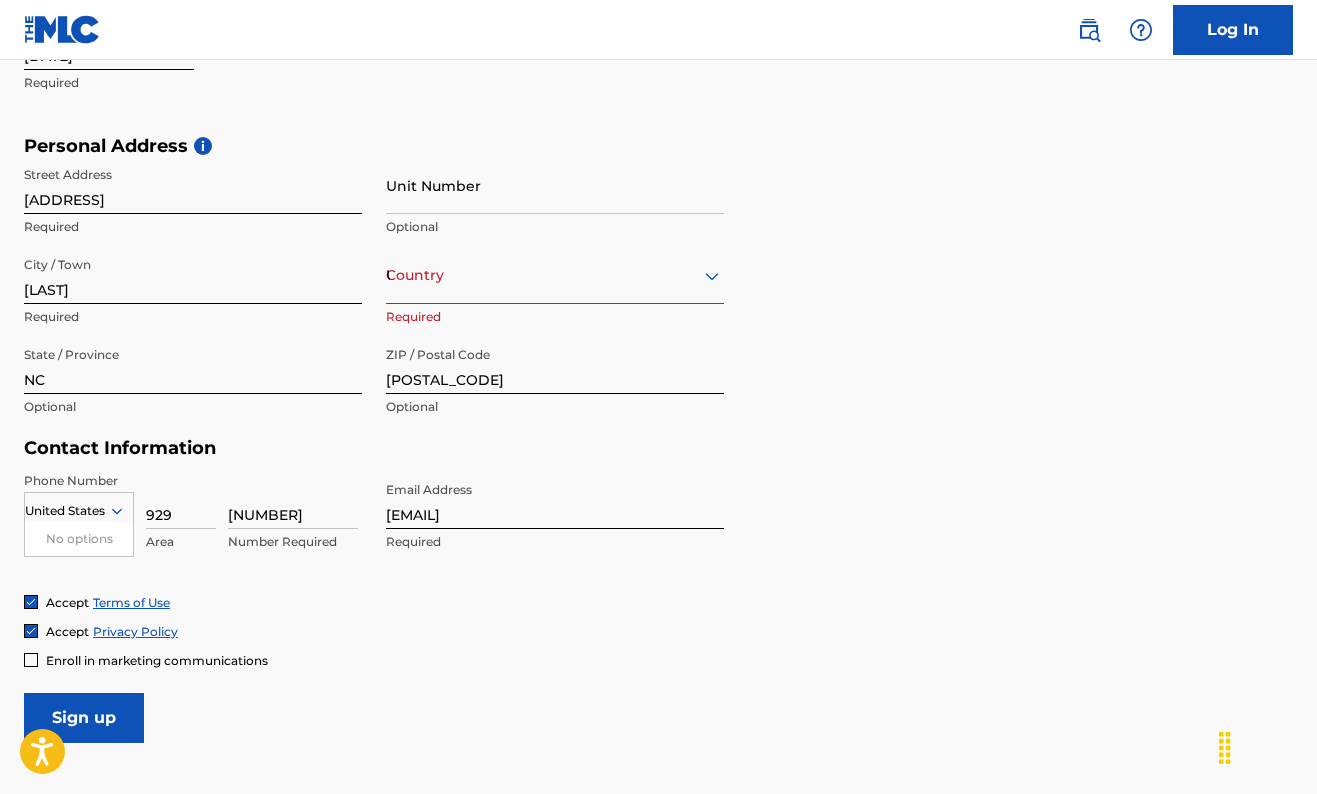 click on "Country United States" at bounding box center (555, 275) 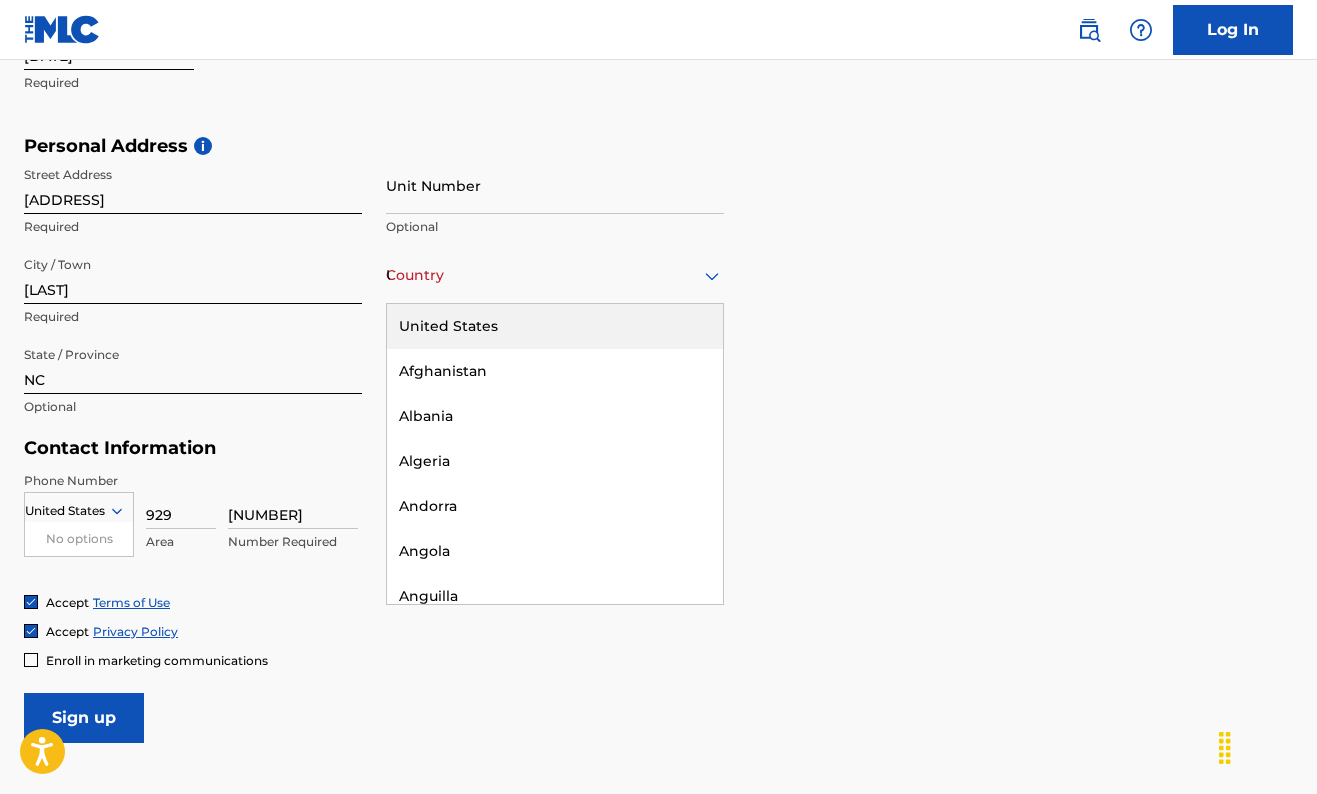 click on "United States" at bounding box center (555, 326) 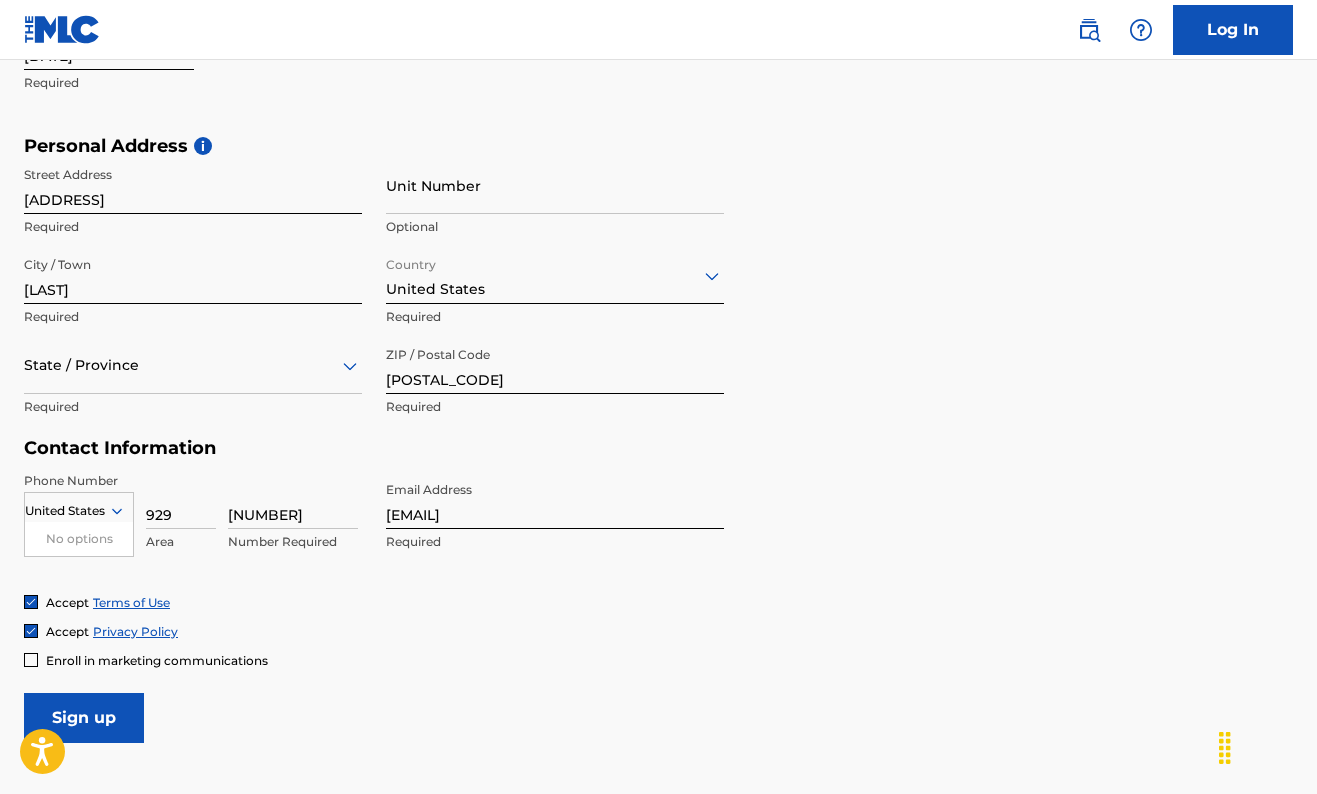 click on "Sign up" at bounding box center (84, 718) 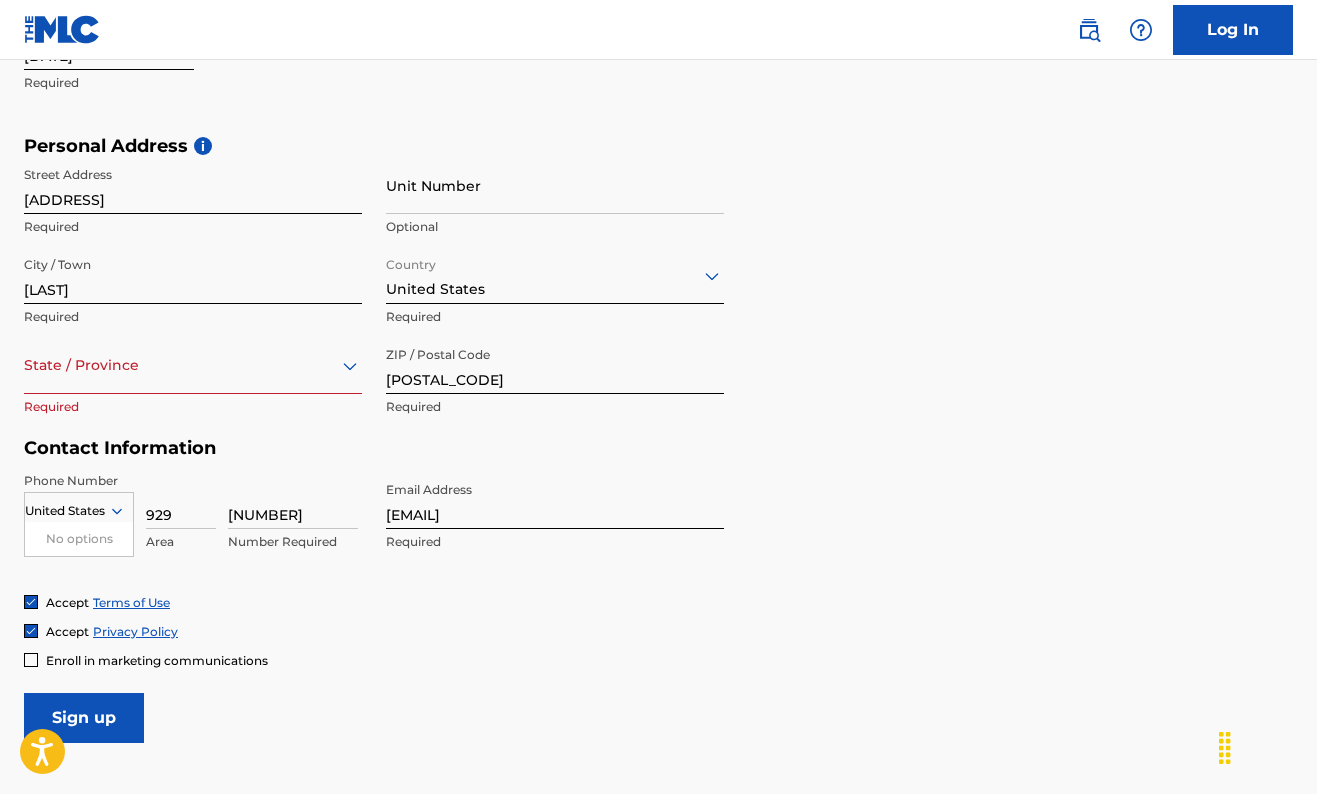 click at bounding box center [193, 365] 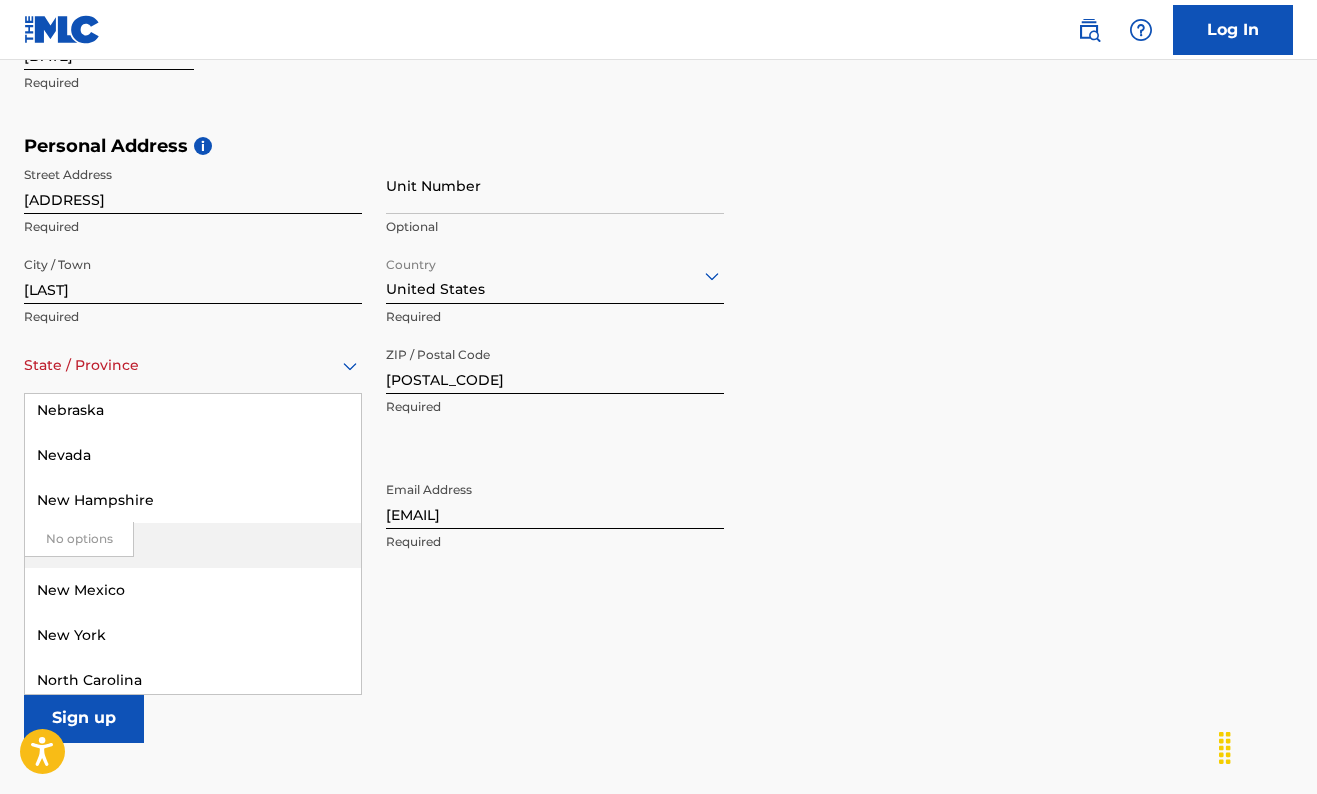 scroll, scrollTop: 1326, scrollLeft: 0, axis: vertical 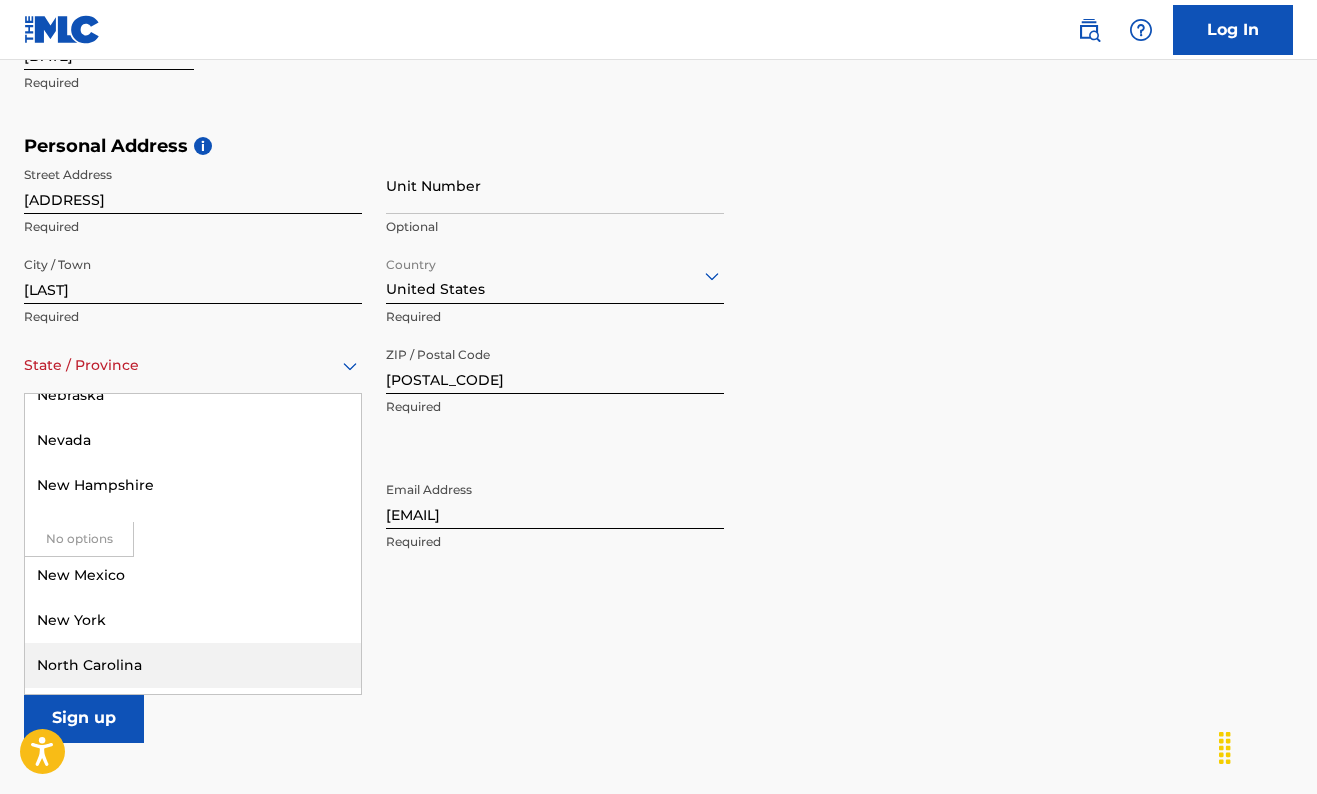 click on "North Carolina" at bounding box center [193, 665] 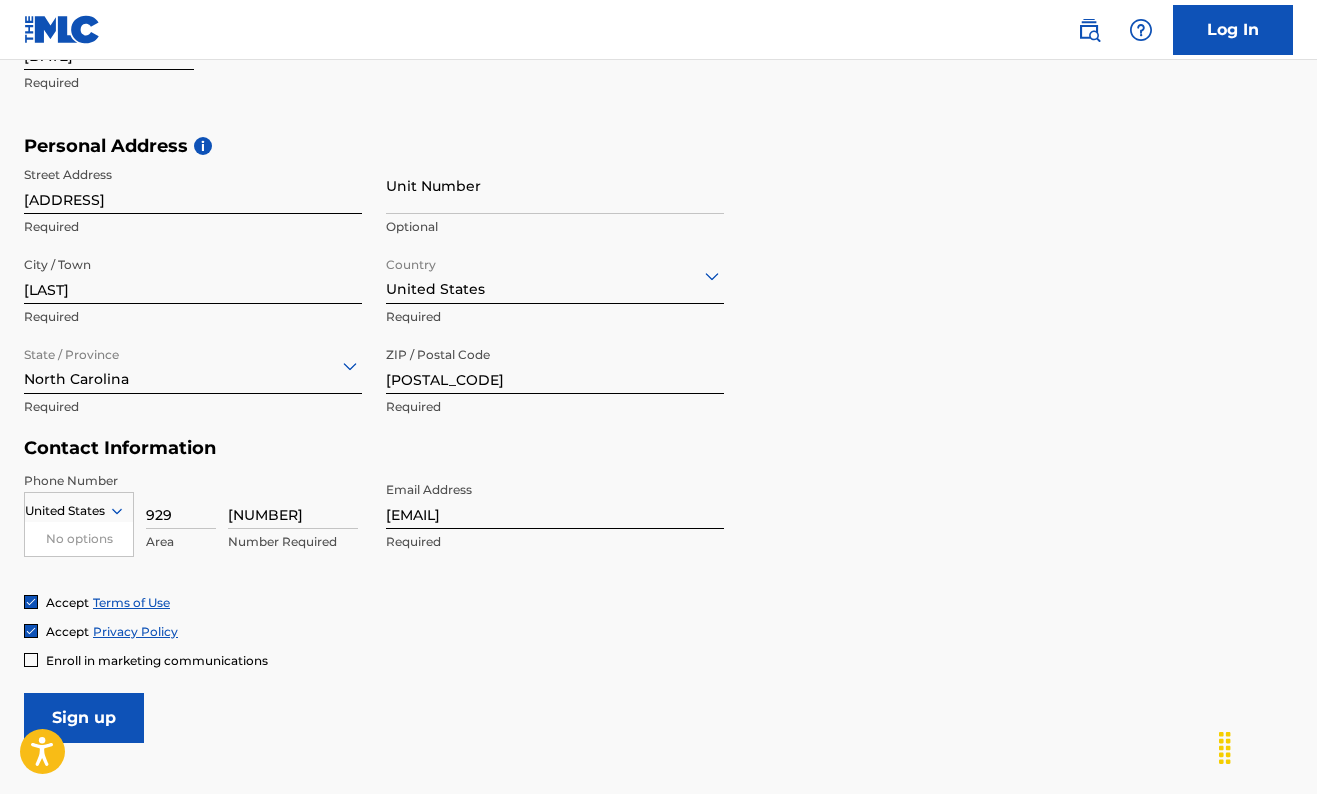 click on "Sign up" at bounding box center [84, 718] 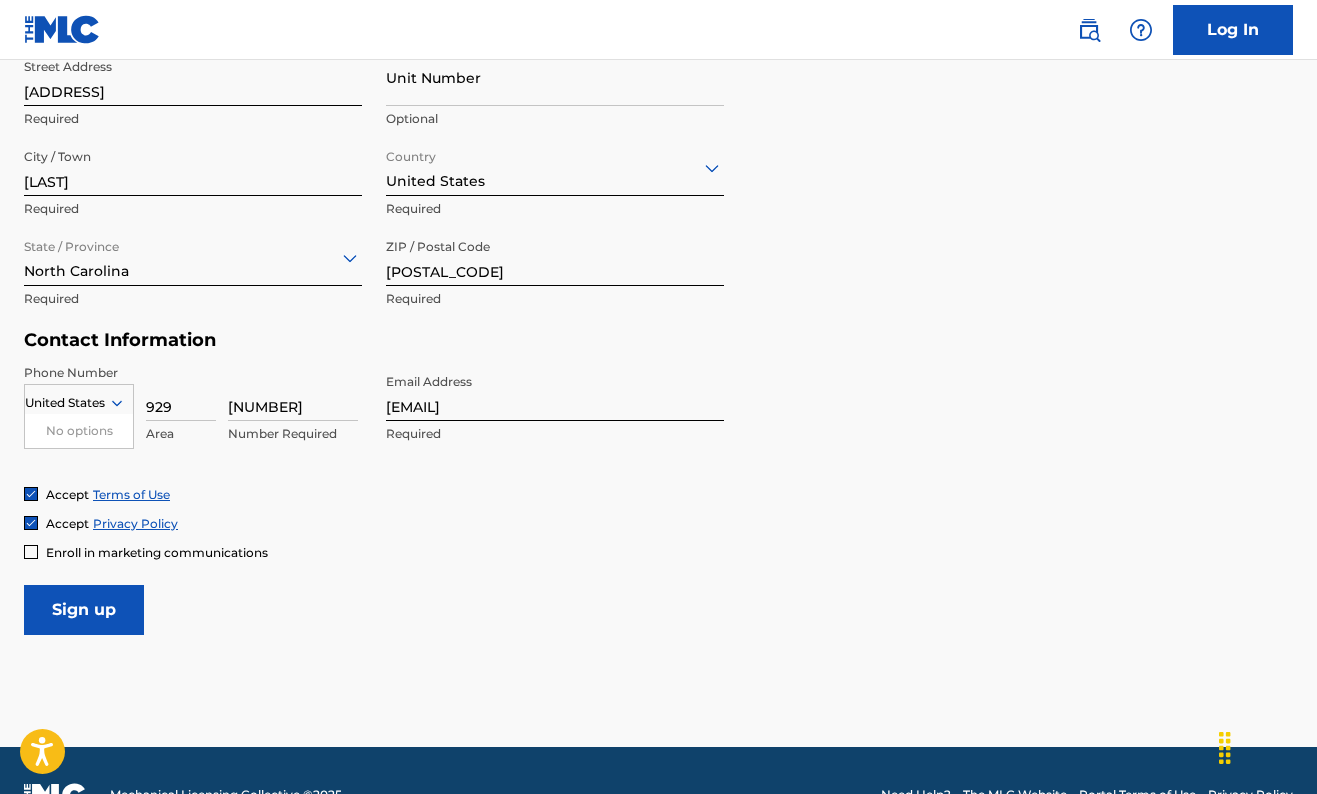 scroll, scrollTop: 722, scrollLeft: 0, axis: vertical 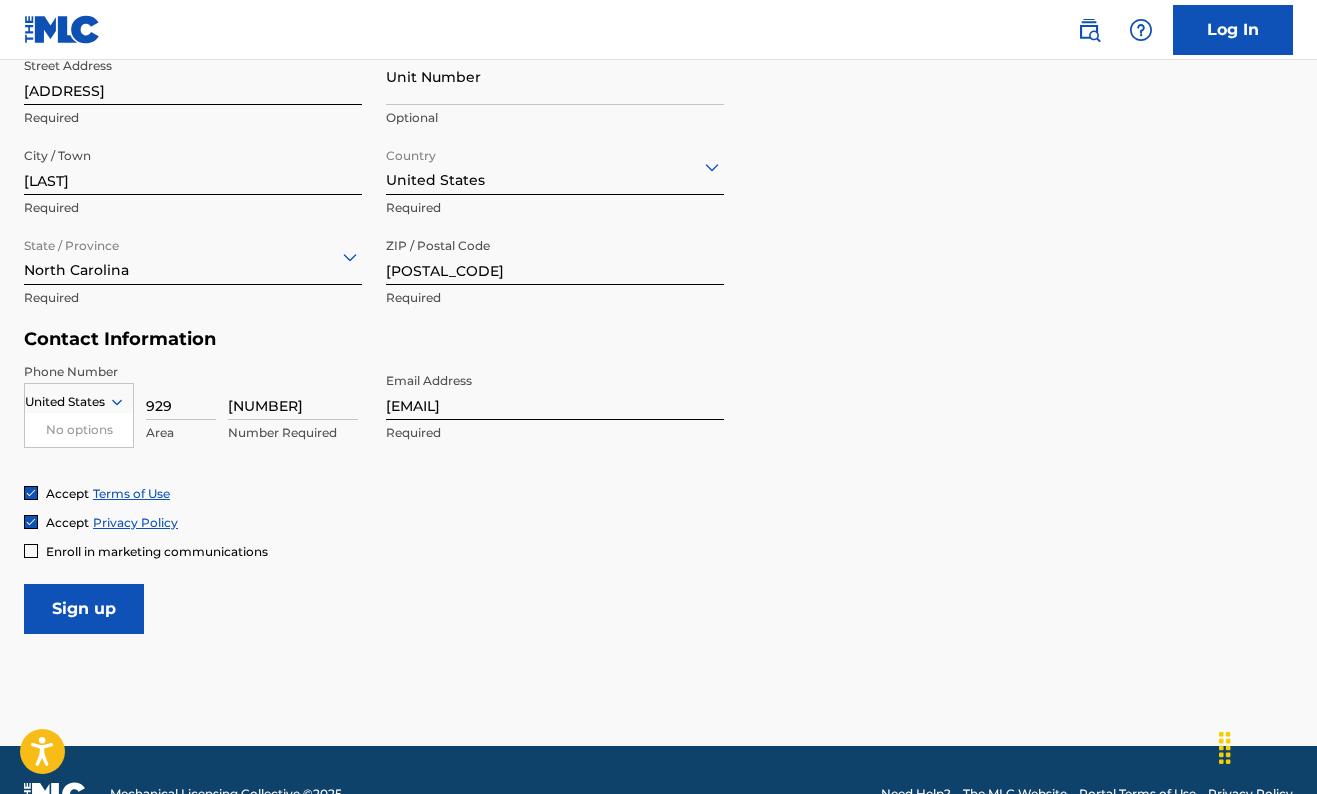 click 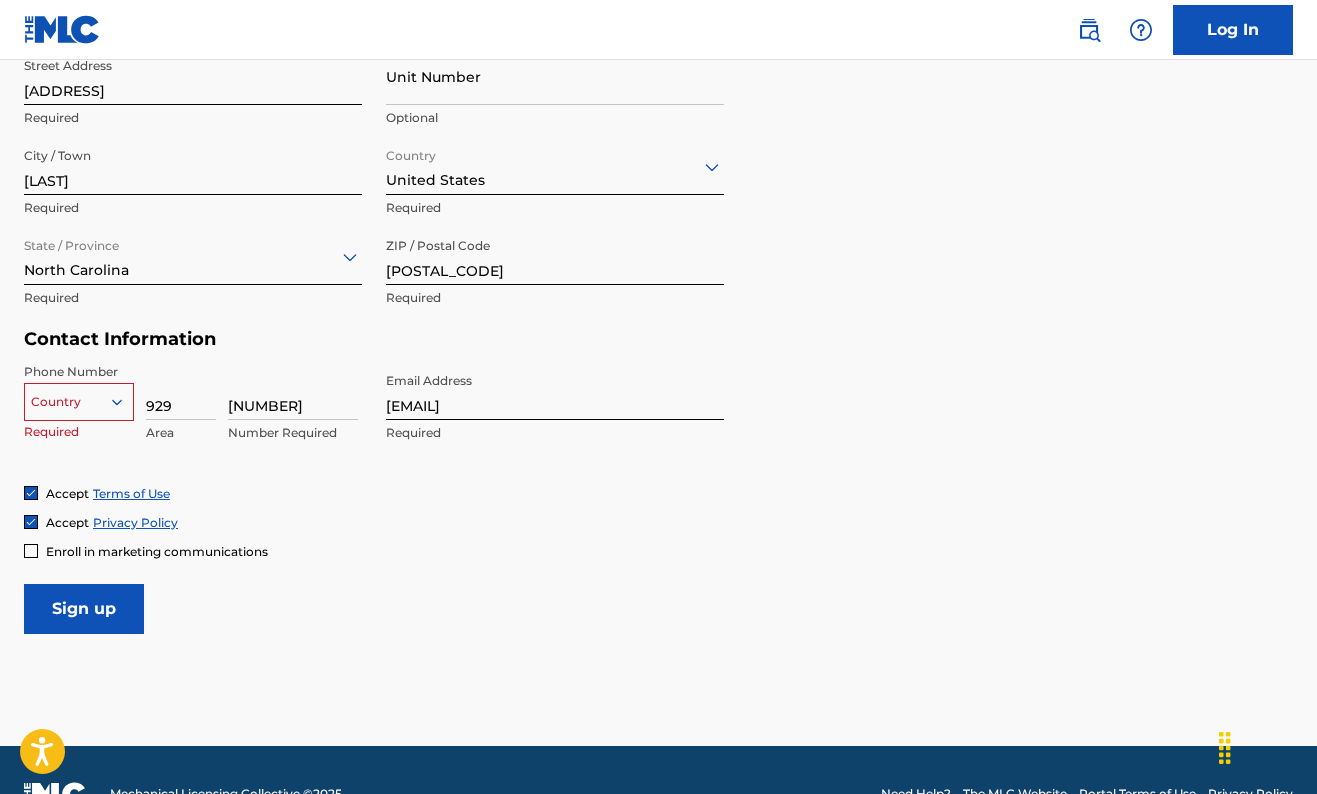 click on "United States" at bounding box center (79, 402) 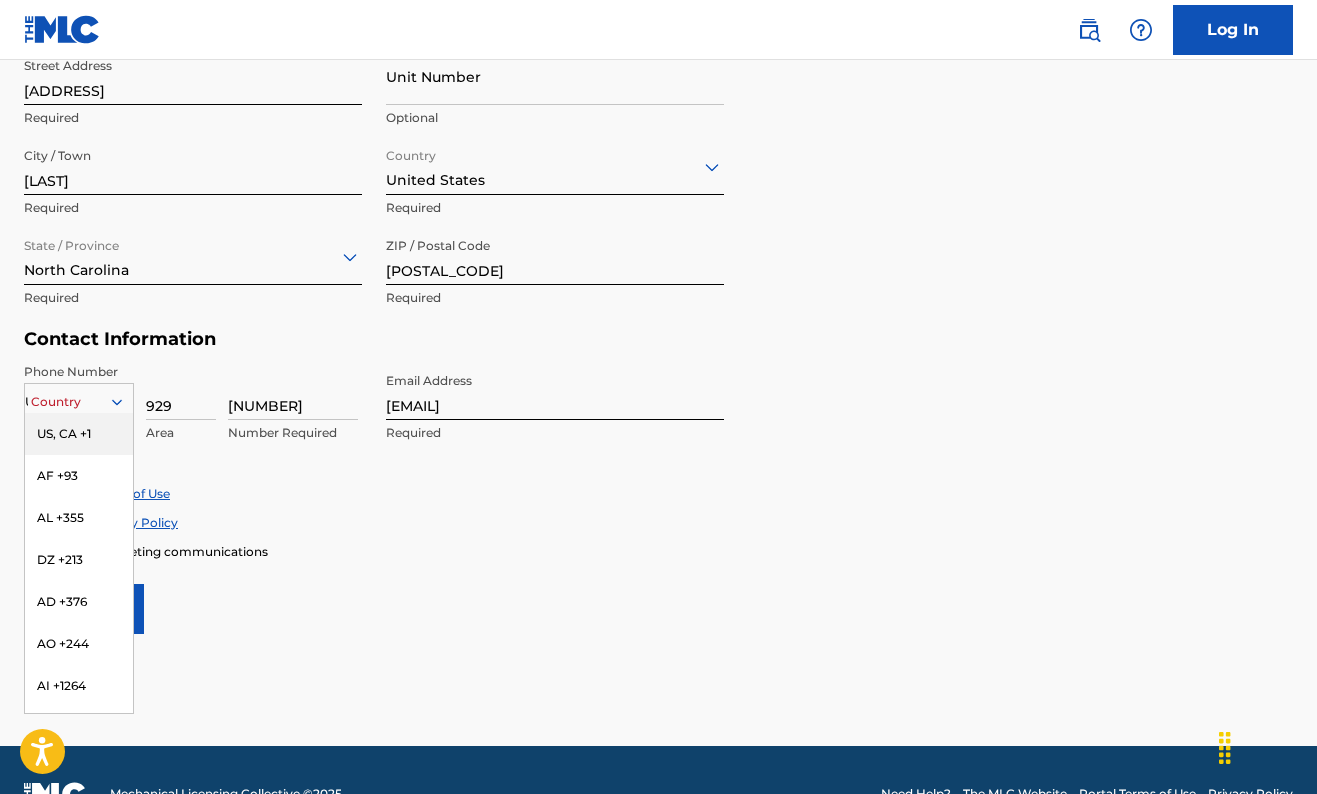 click on "US, CA +1" at bounding box center (79, 434) 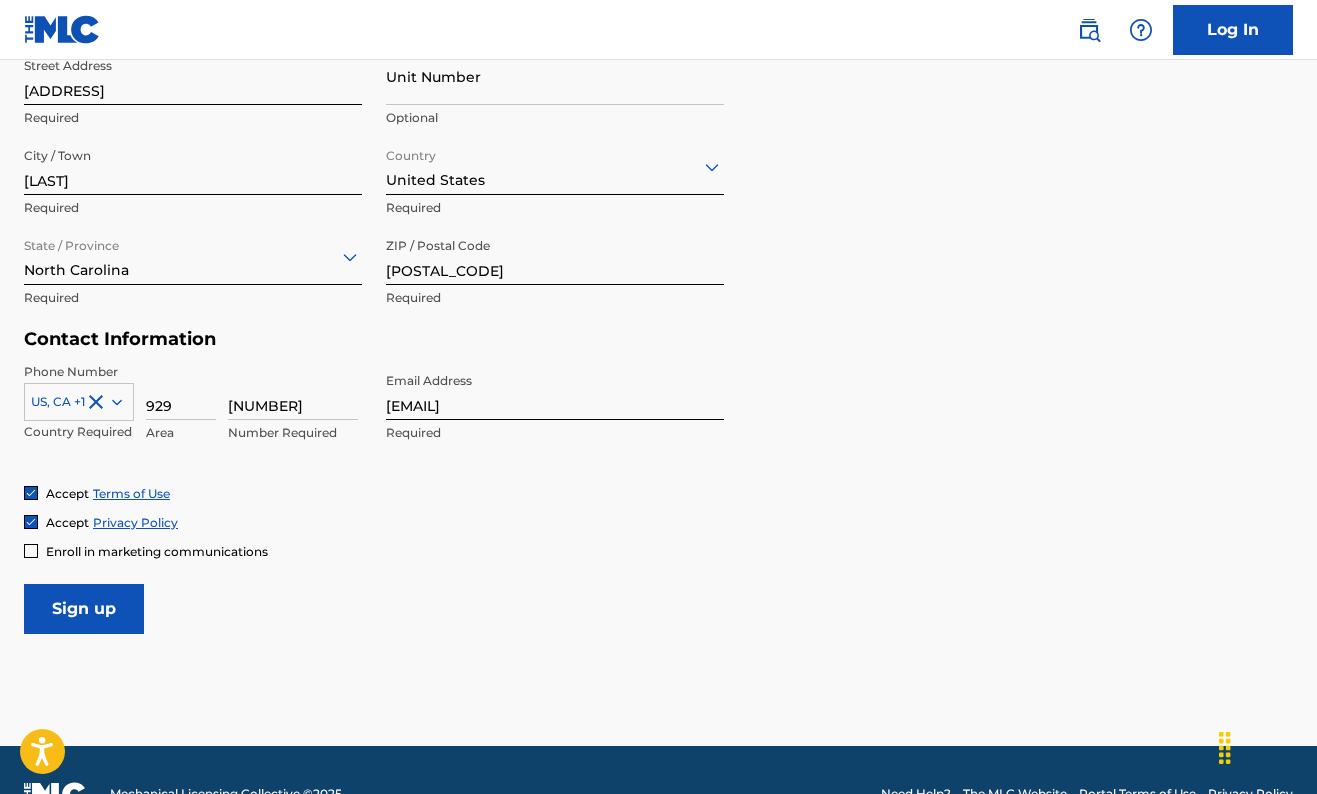 click on "Sign up" at bounding box center (84, 609) 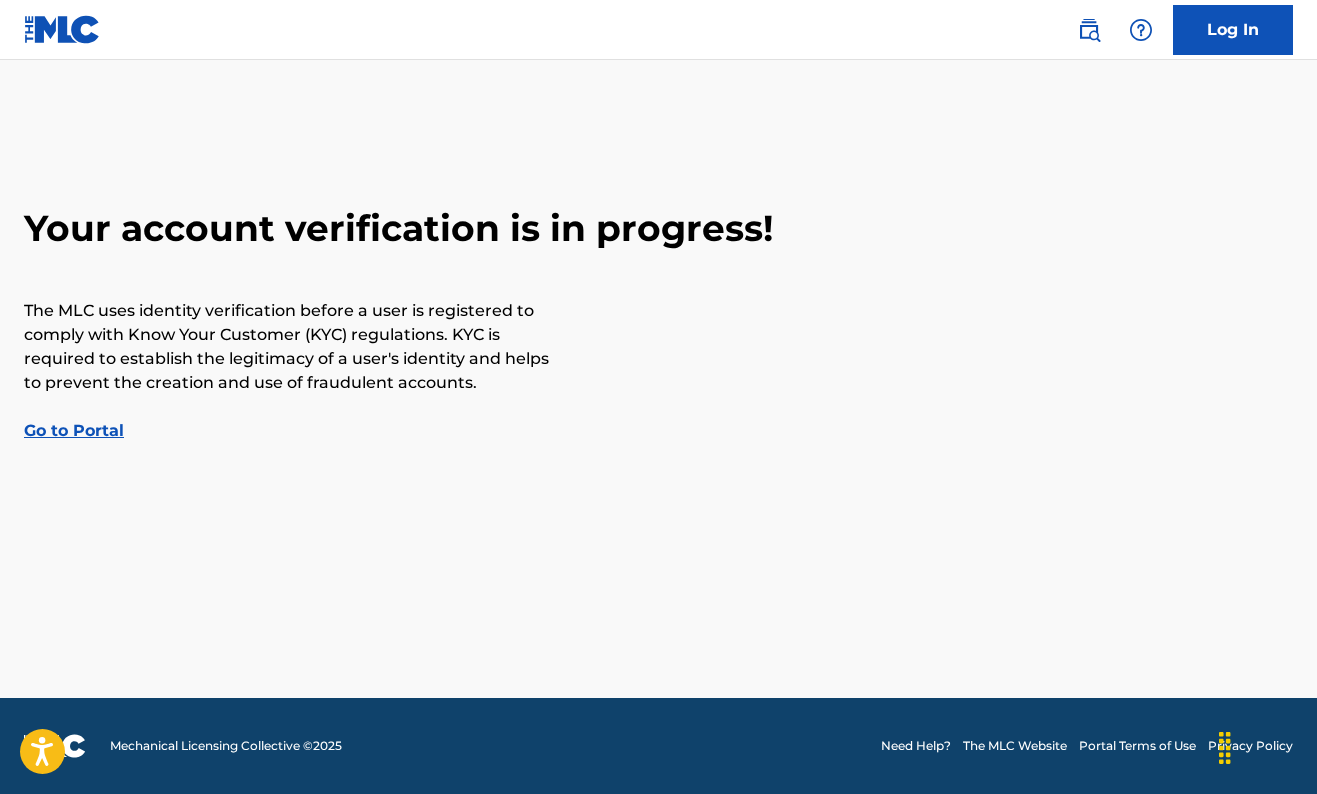 scroll, scrollTop: 0, scrollLeft: 0, axis: both 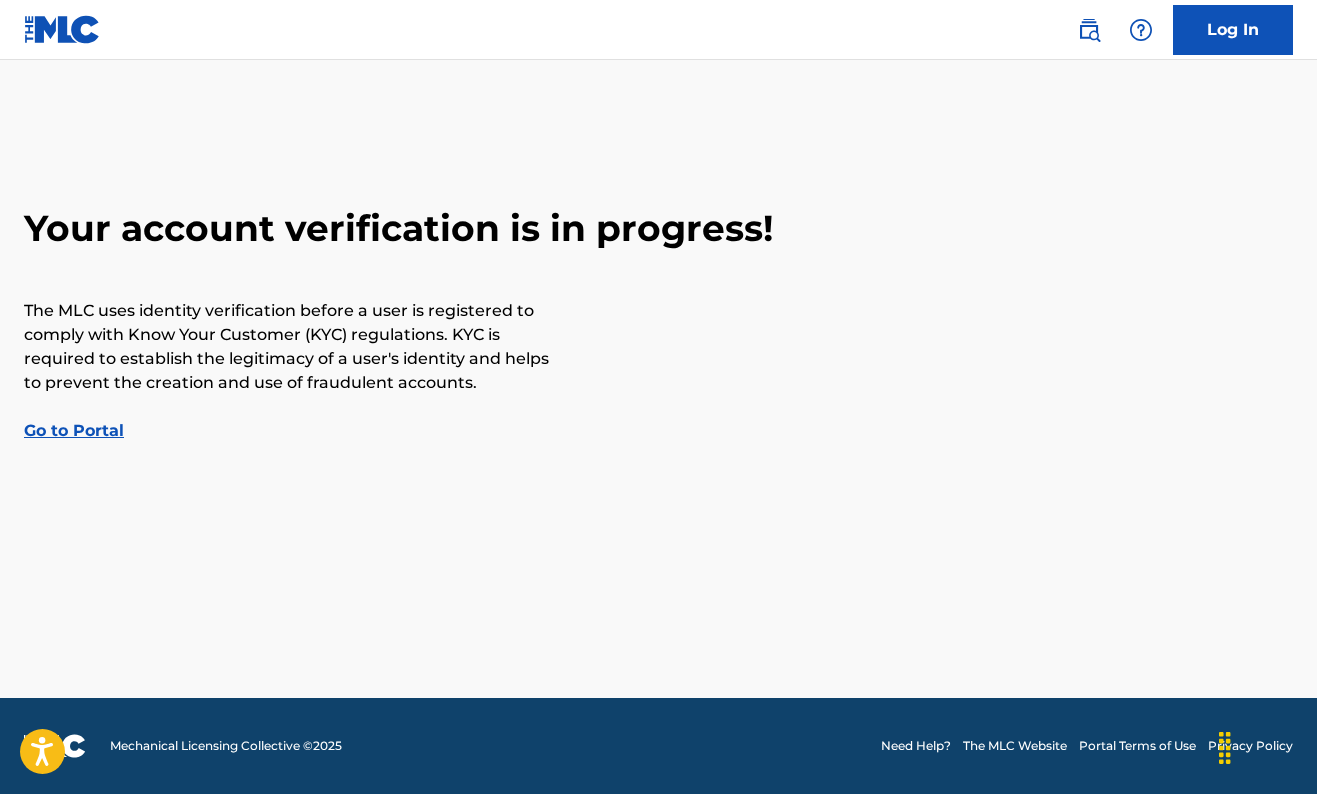 click on "Log In" at bounding box center [1233, 30] 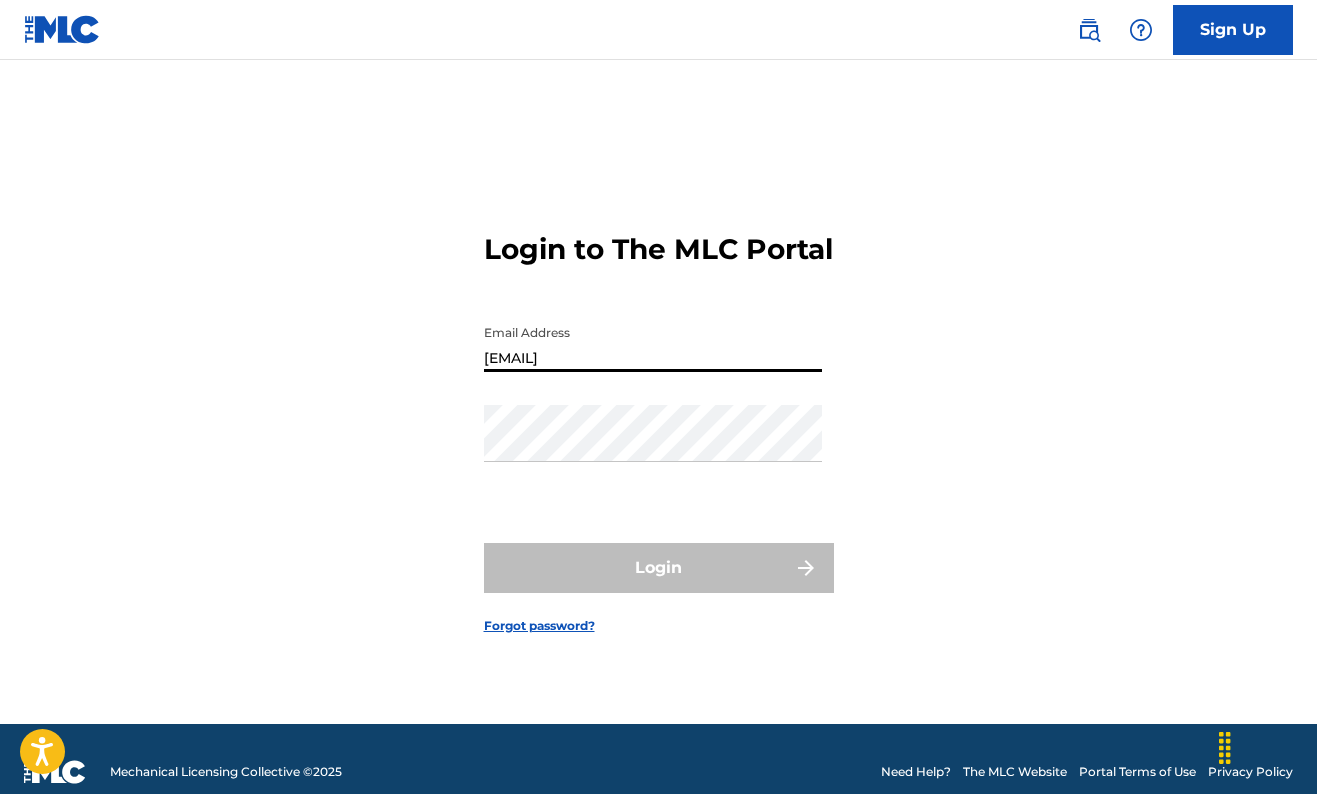 type on "[EMAIL]" 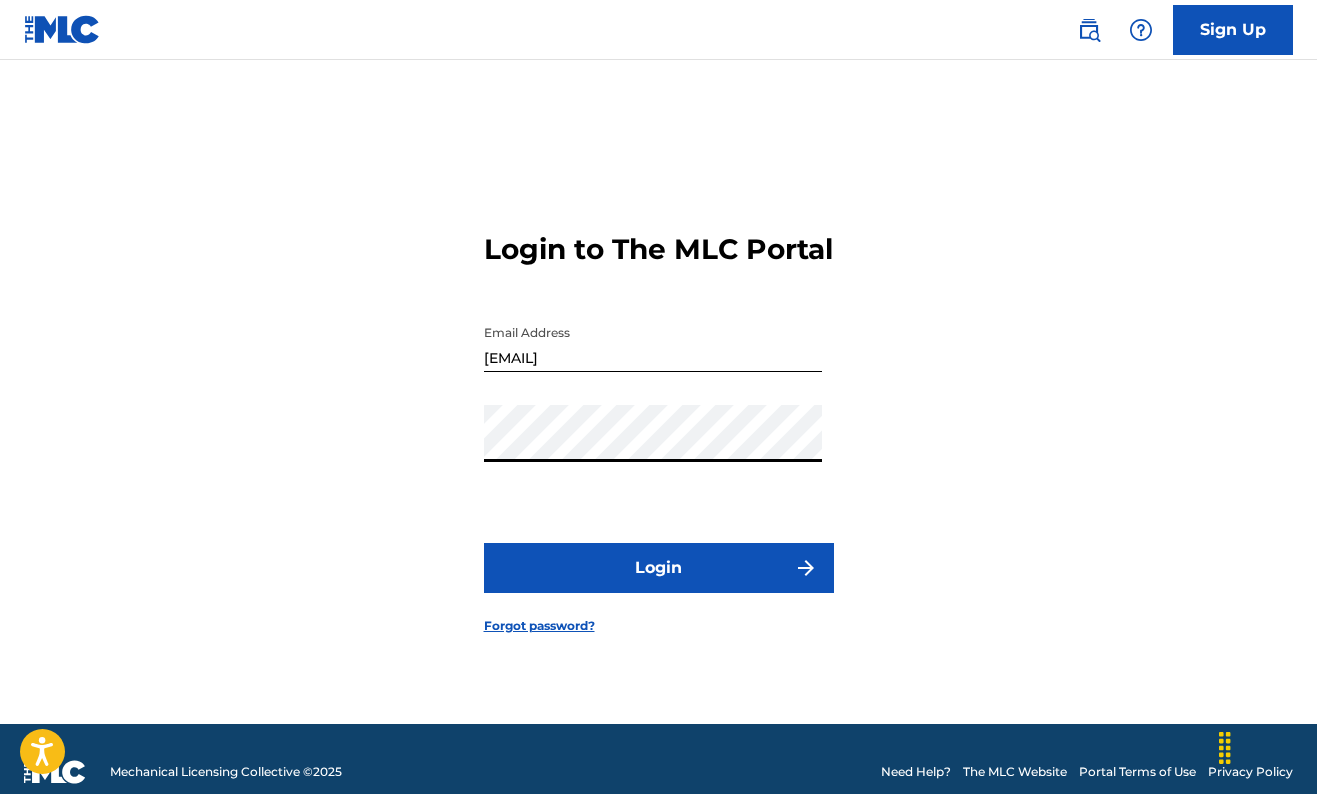 click on "Login" at bounding box center (659, 568) 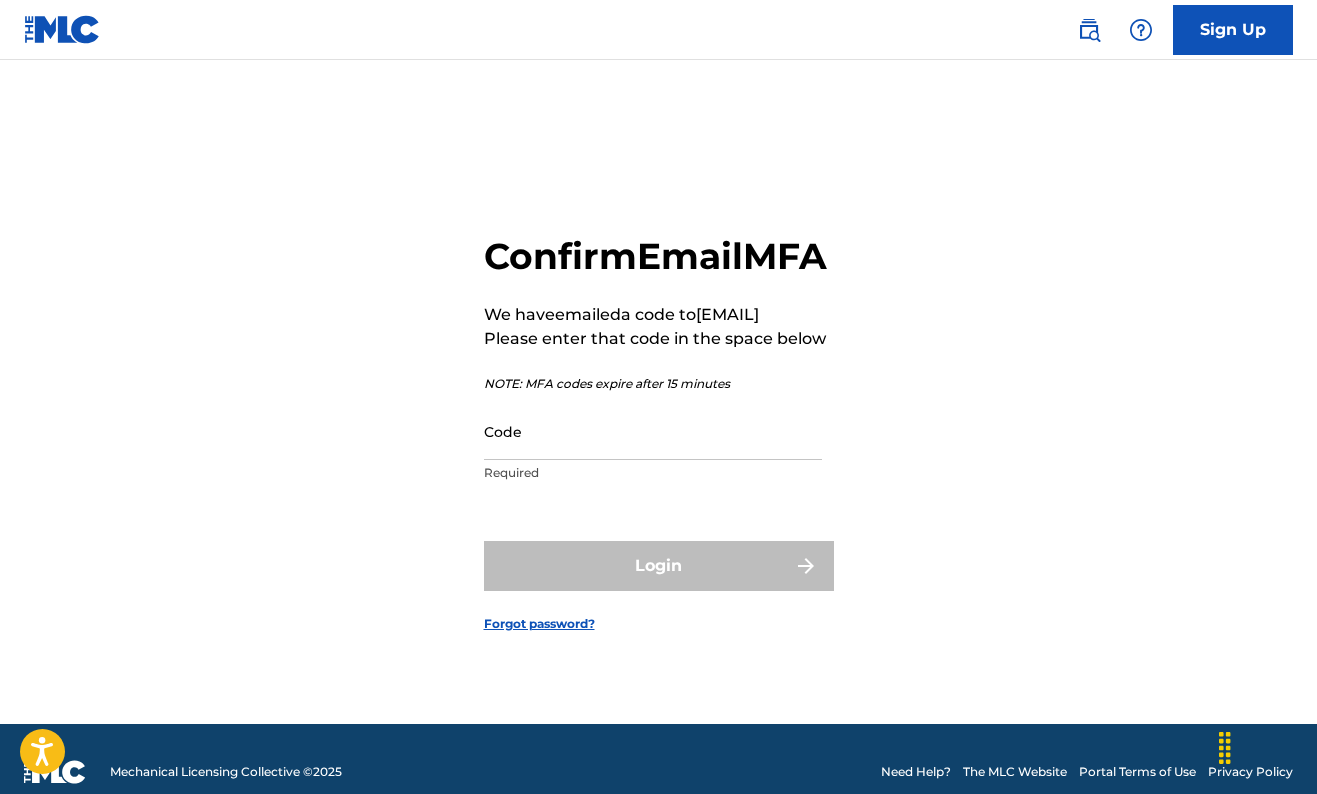 click on "Code" at bounding box center [653, 431] 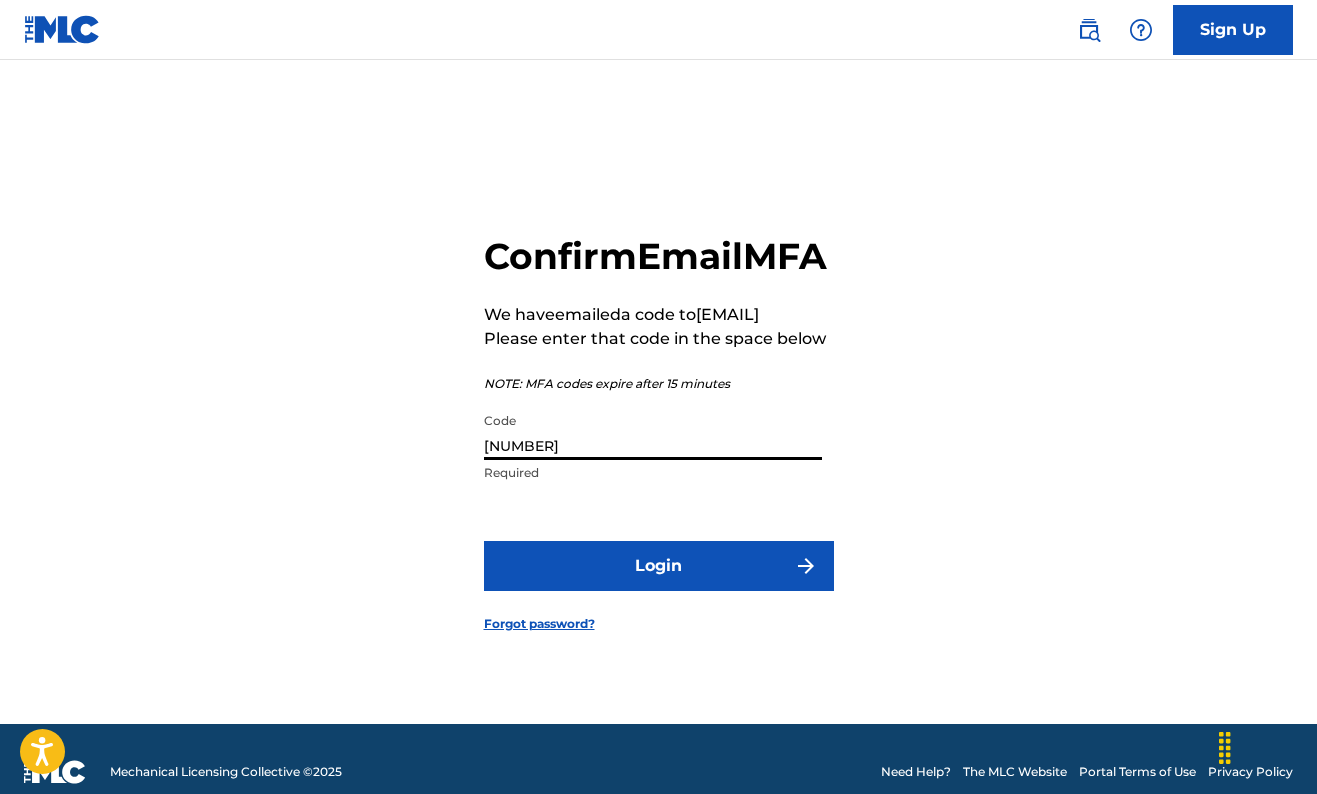 type on "[NUMBER]" 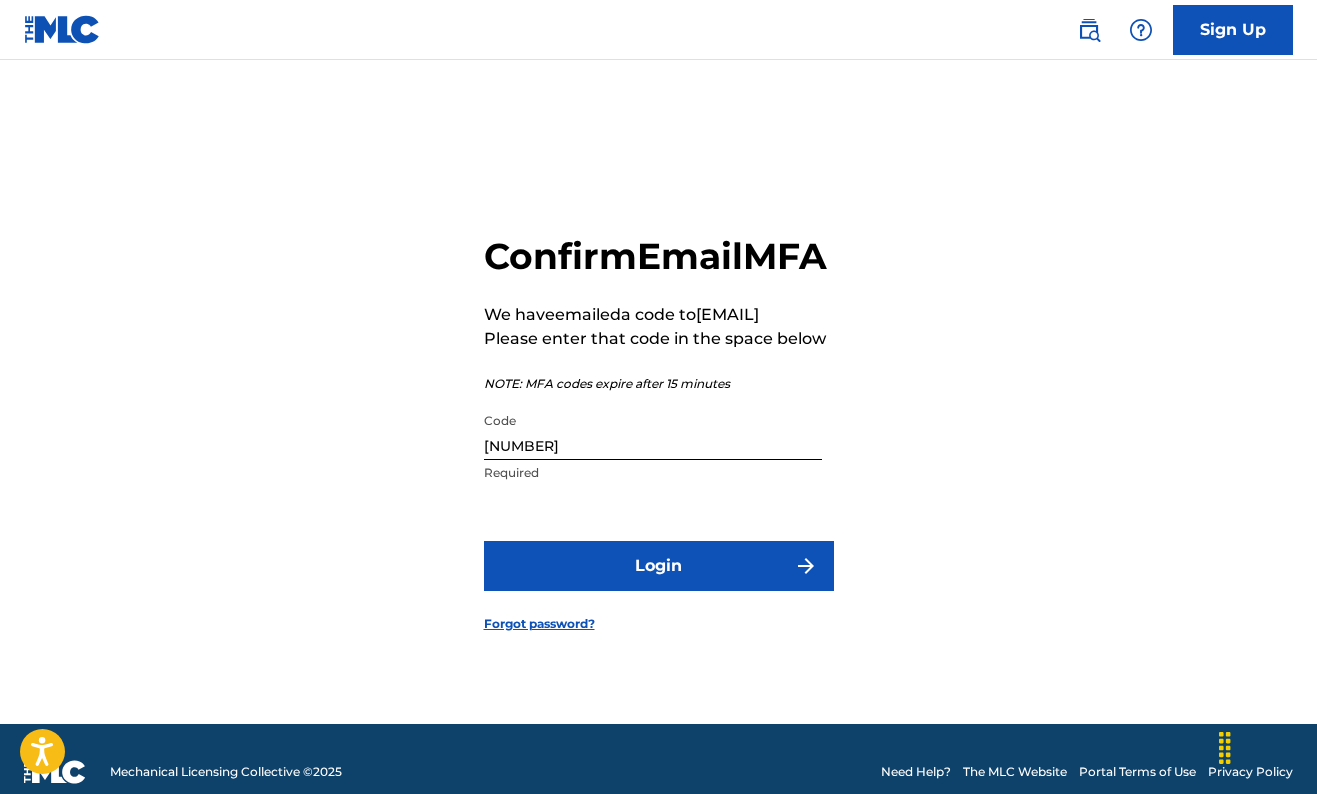 click on "Login" at bounding box center [659, 566] 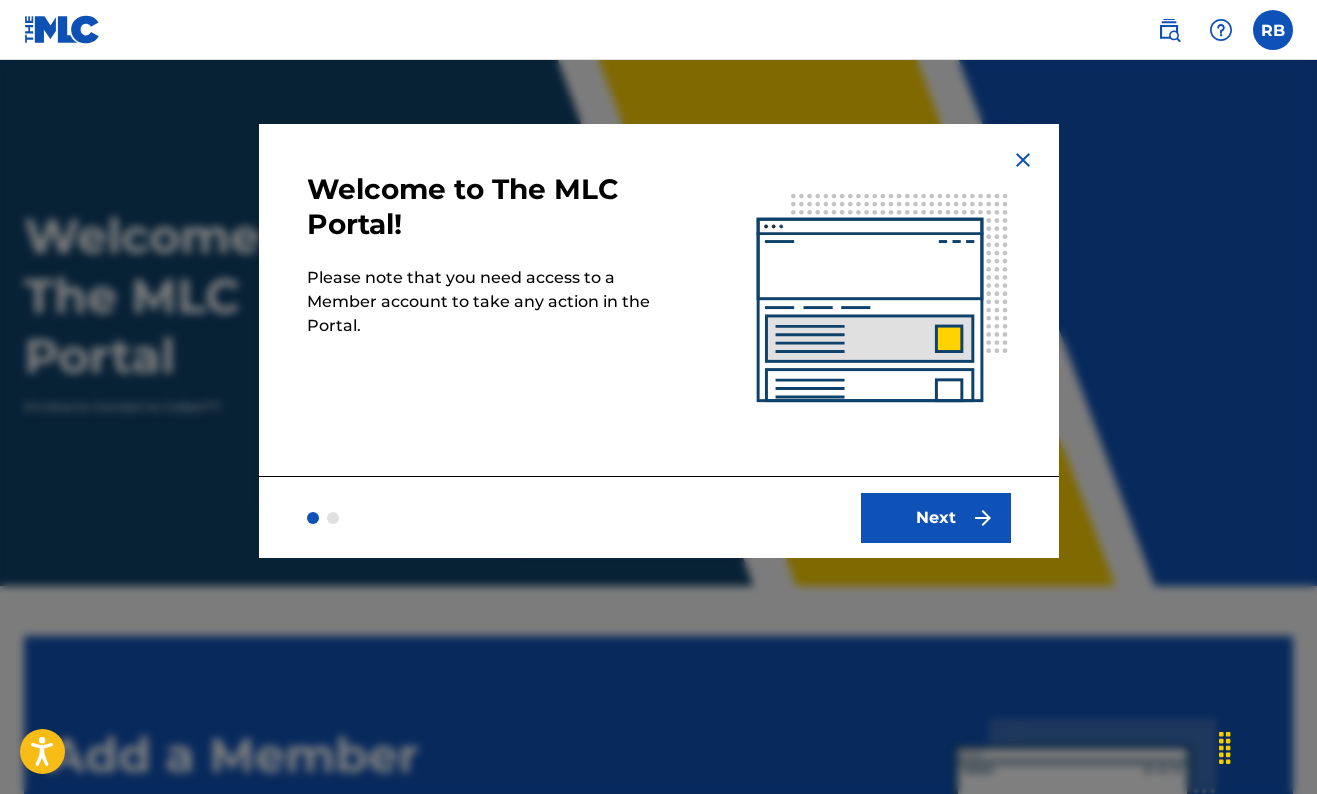 scroll, scrollTop: 0, scrollLeft: 0, axis: both 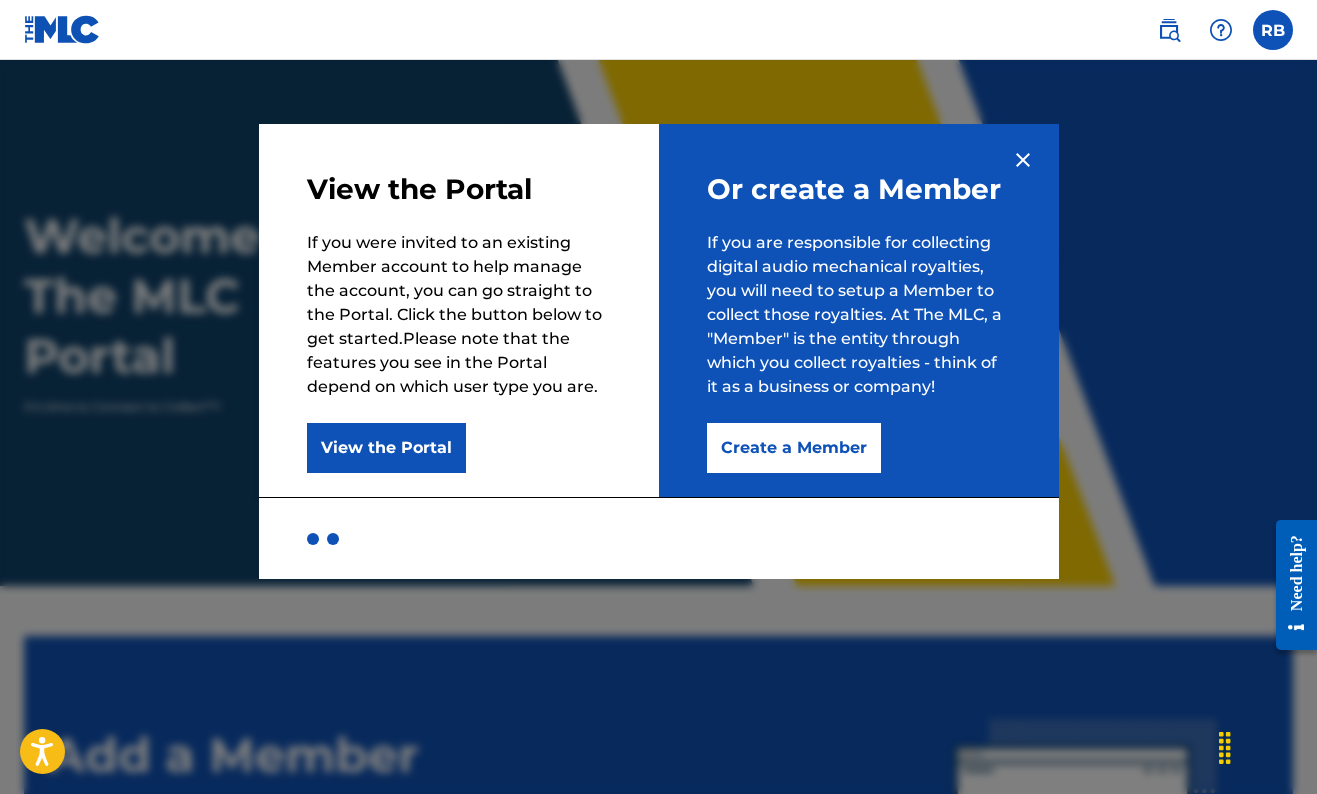 click on "Create a Member" at bounding box center [794, 448] 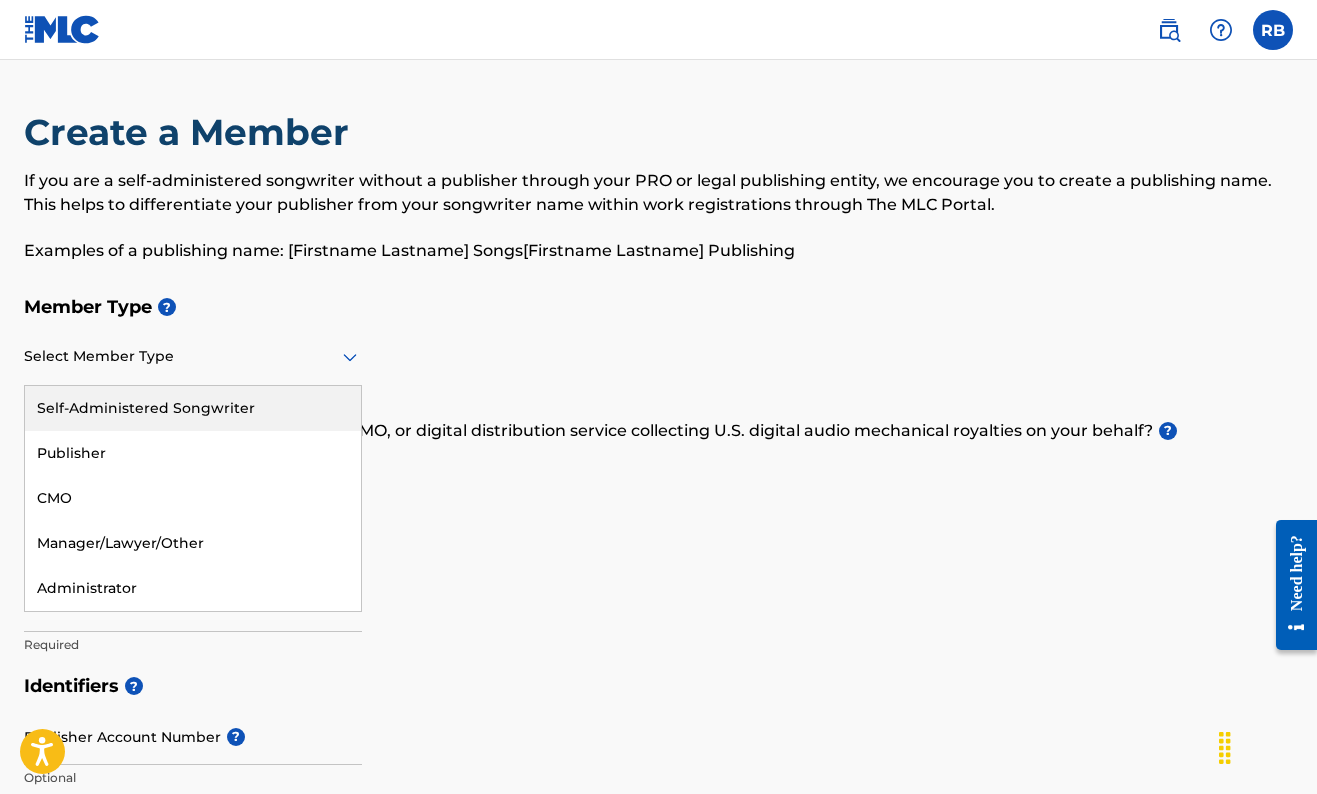 click at bounding box center (193, 356) 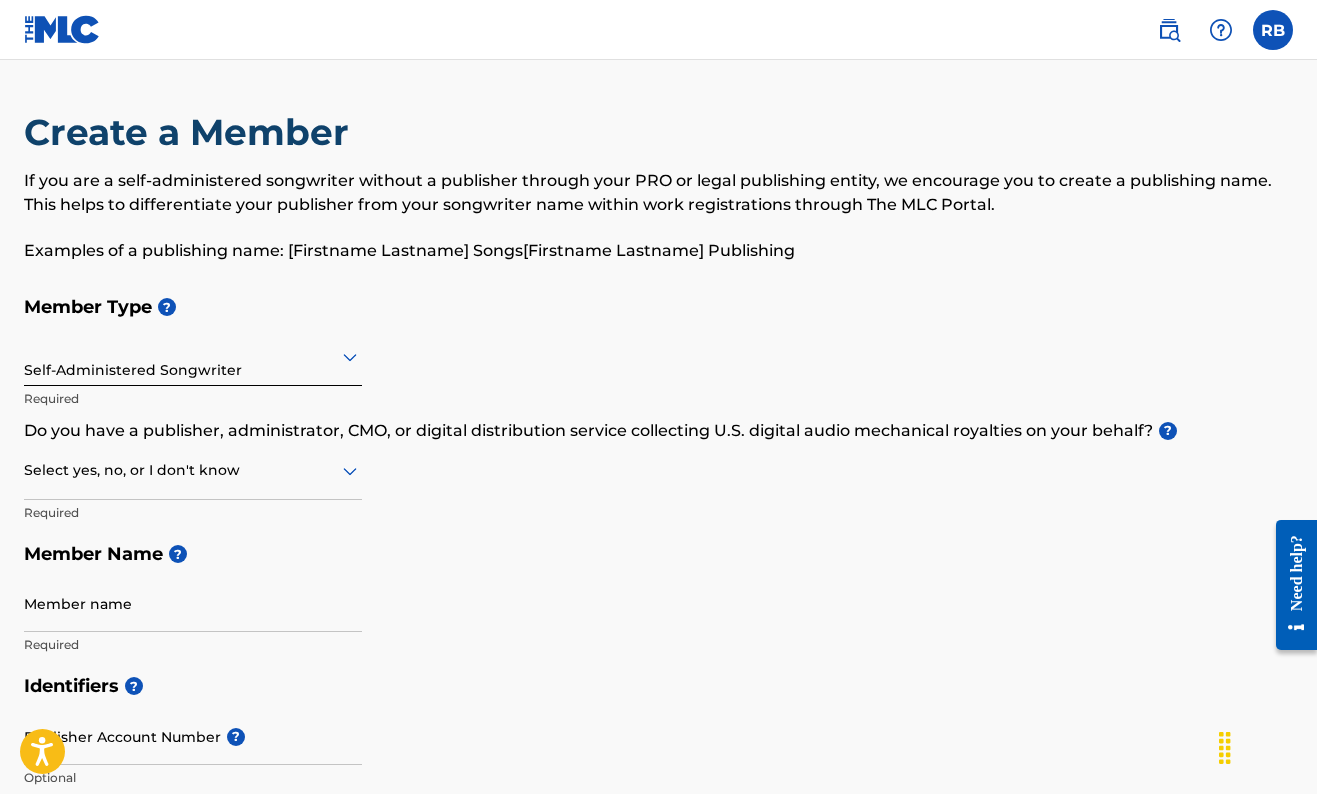 click at bounding box center (193, 470) 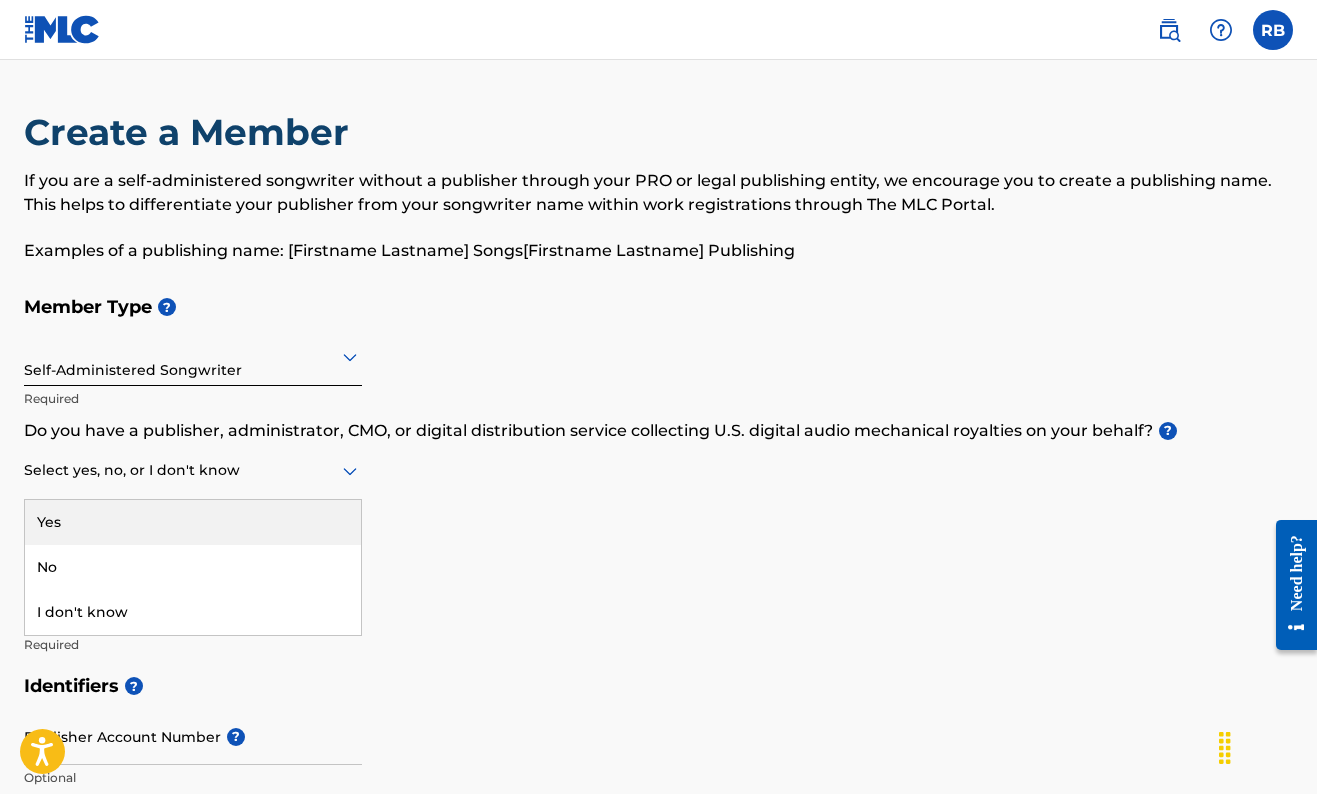 click at bounding box center [193, 470] 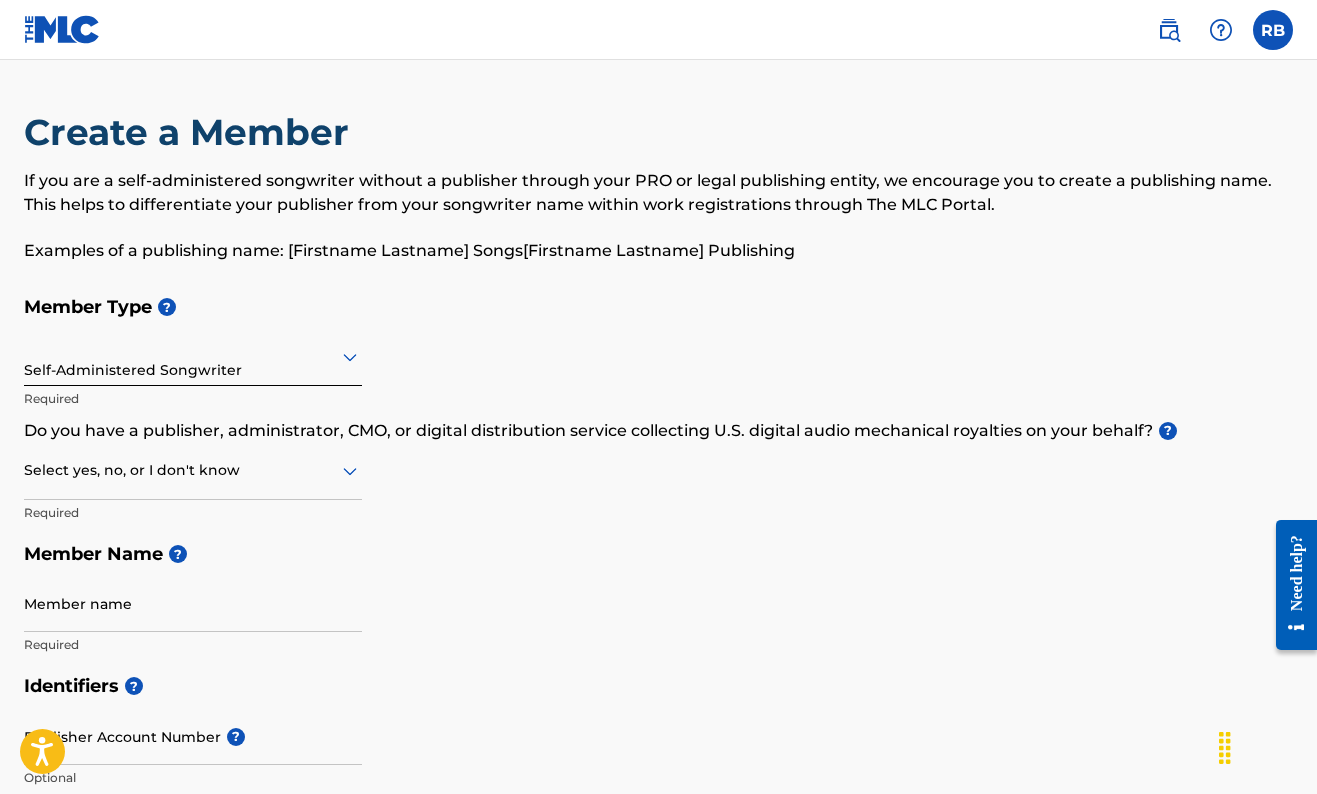 click at bounding box center [193, 470] 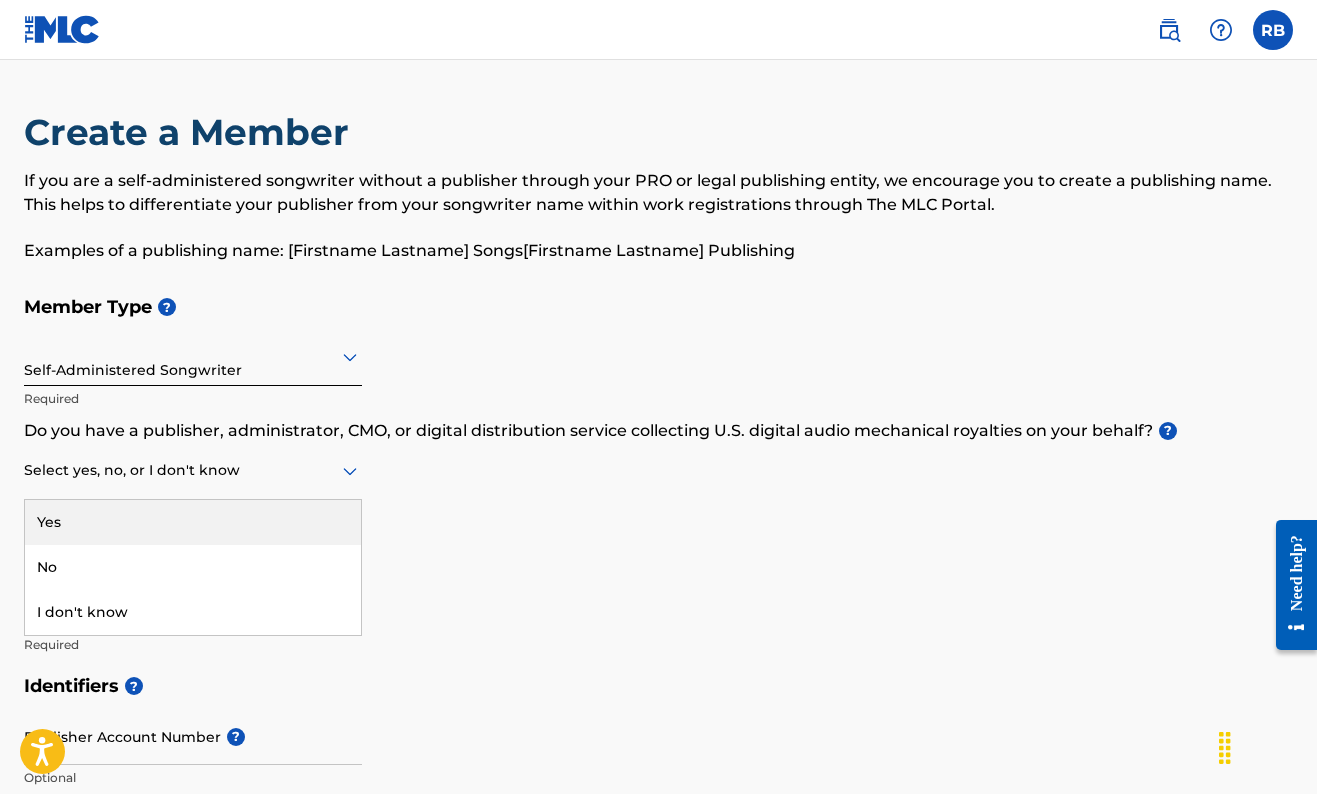 click at bounding box center [193, 470] 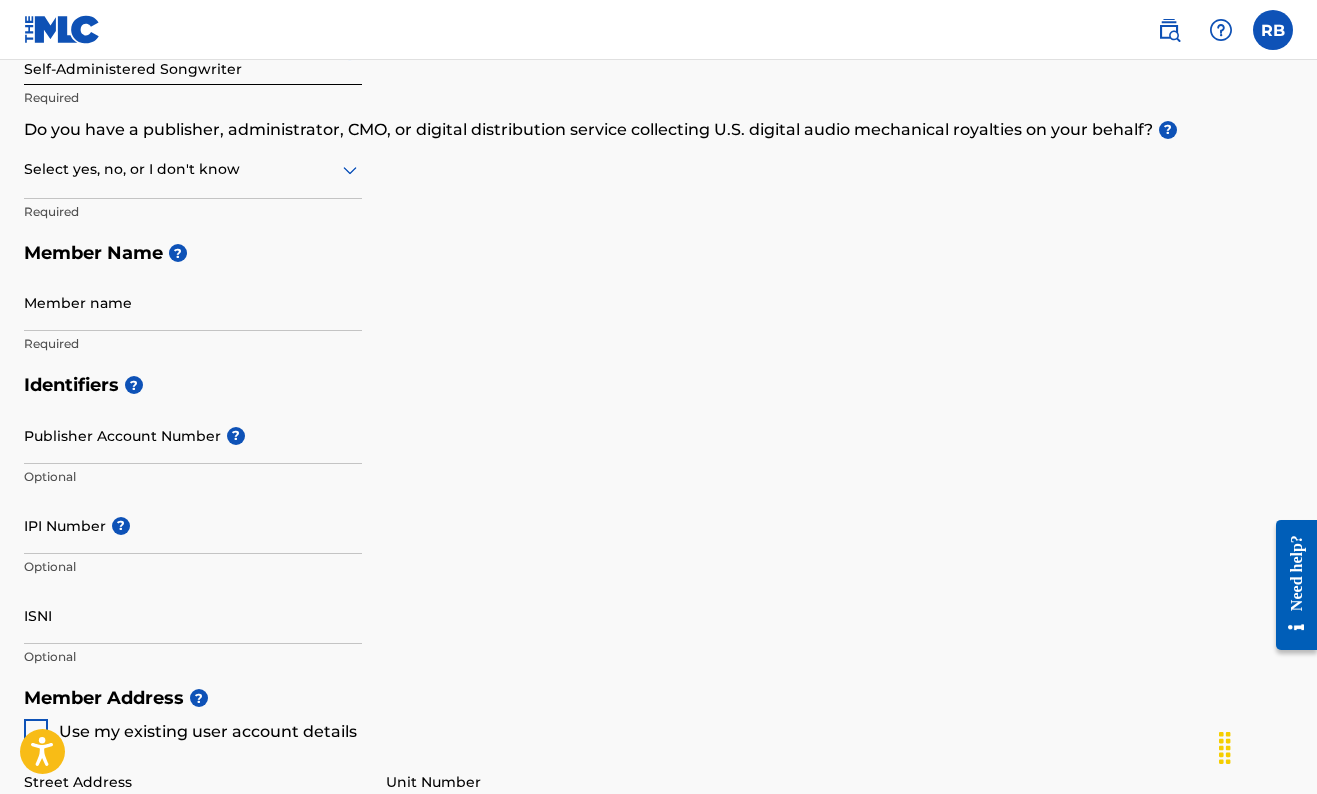 scroll, scrollTop: 317, scrollLeft: 0, axis: vertical 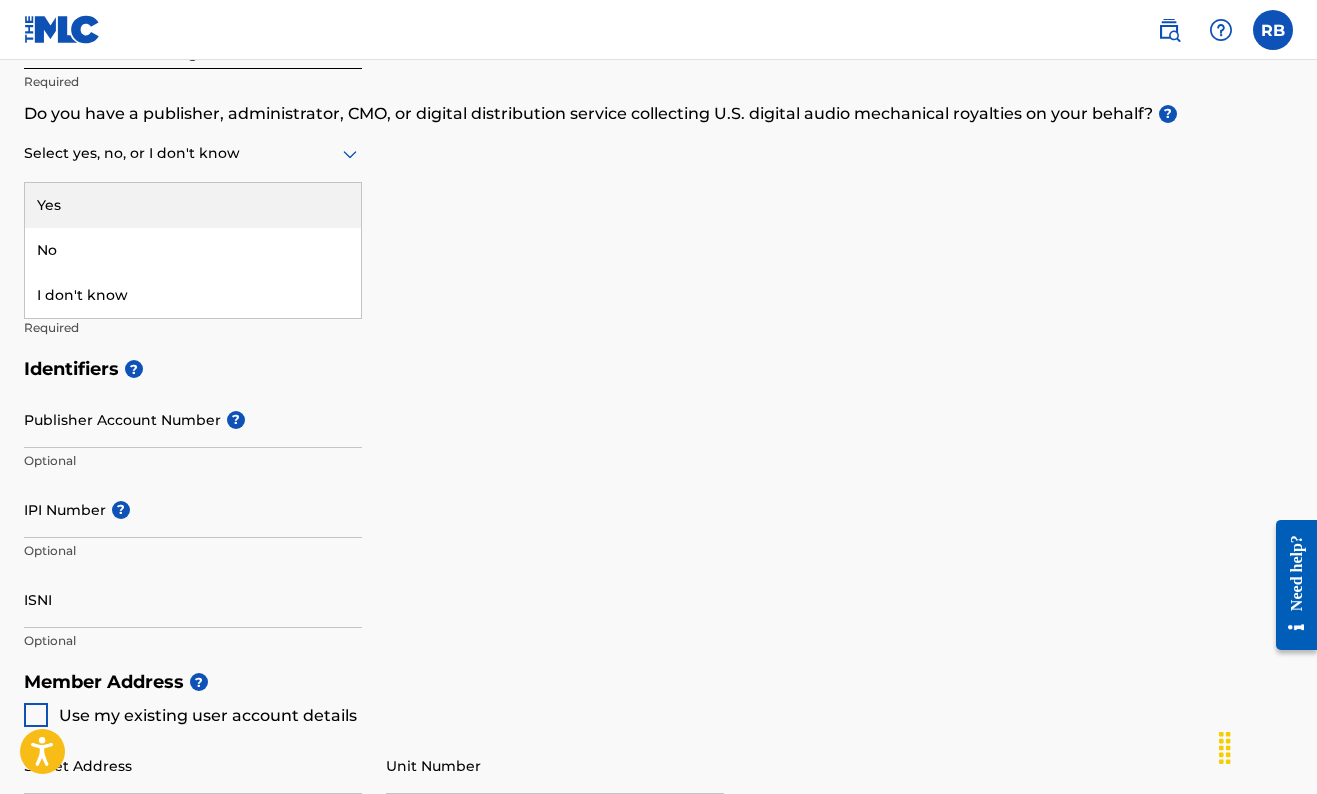 click at bounding box center [193, 153] 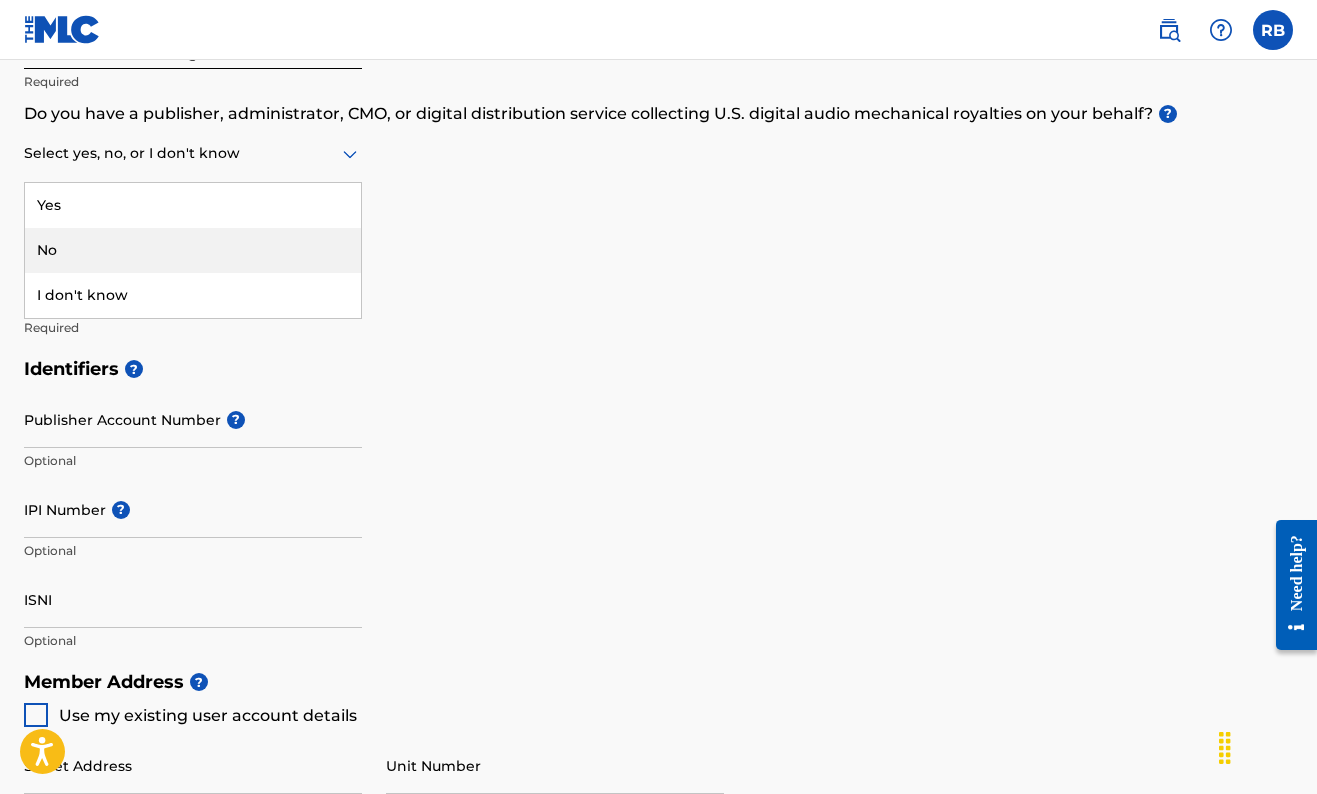 click on "No" at bounding box center [193, 250] 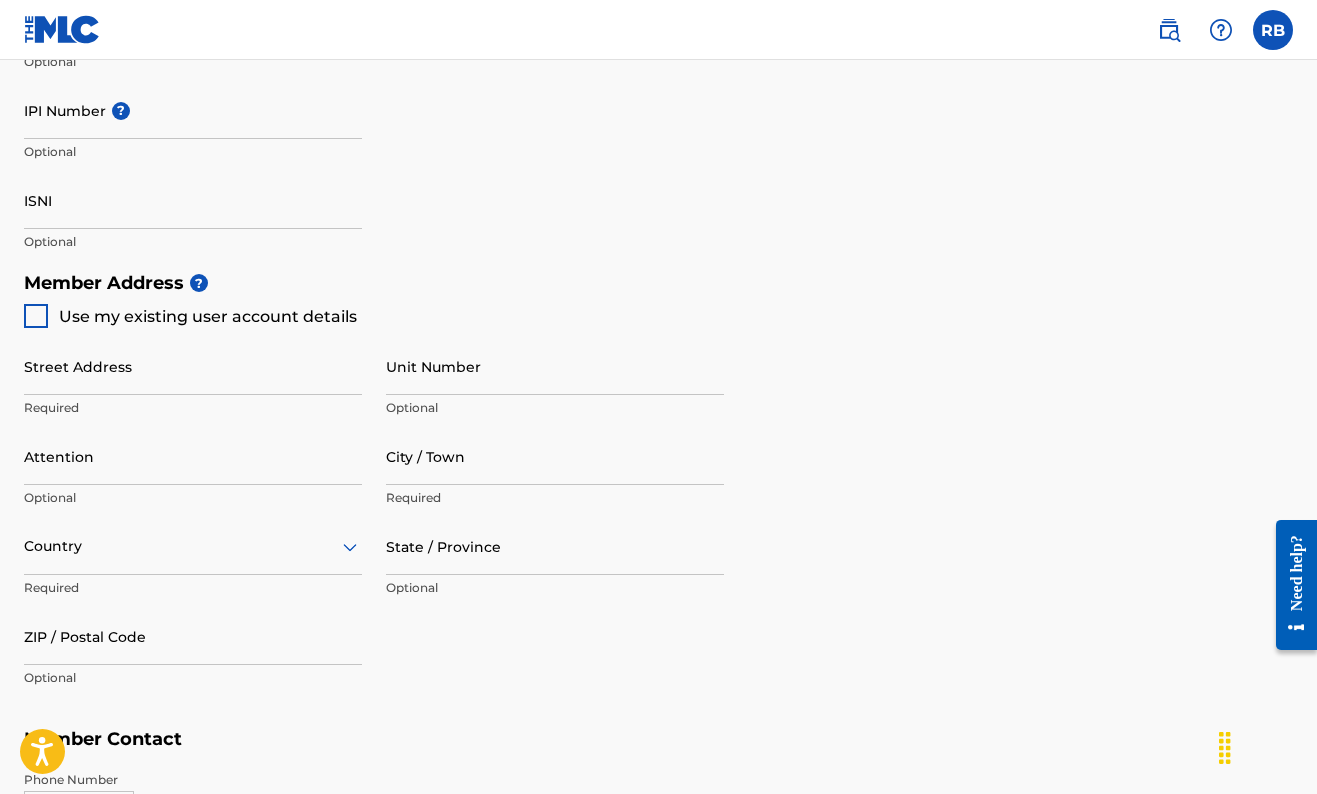 scroll, scrollTop: 774, scrollLeft: 0, axis: vertical 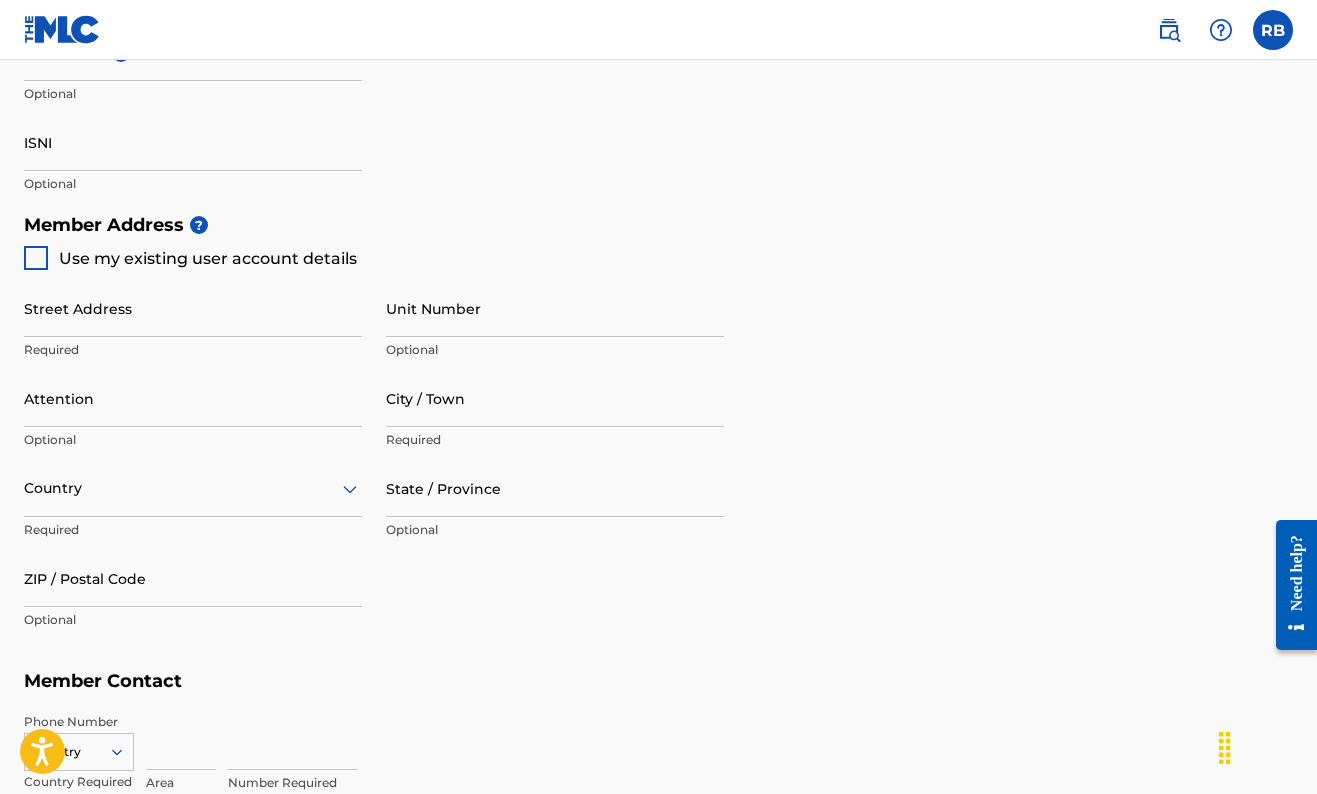 type on "[FIRST] [LAST]" 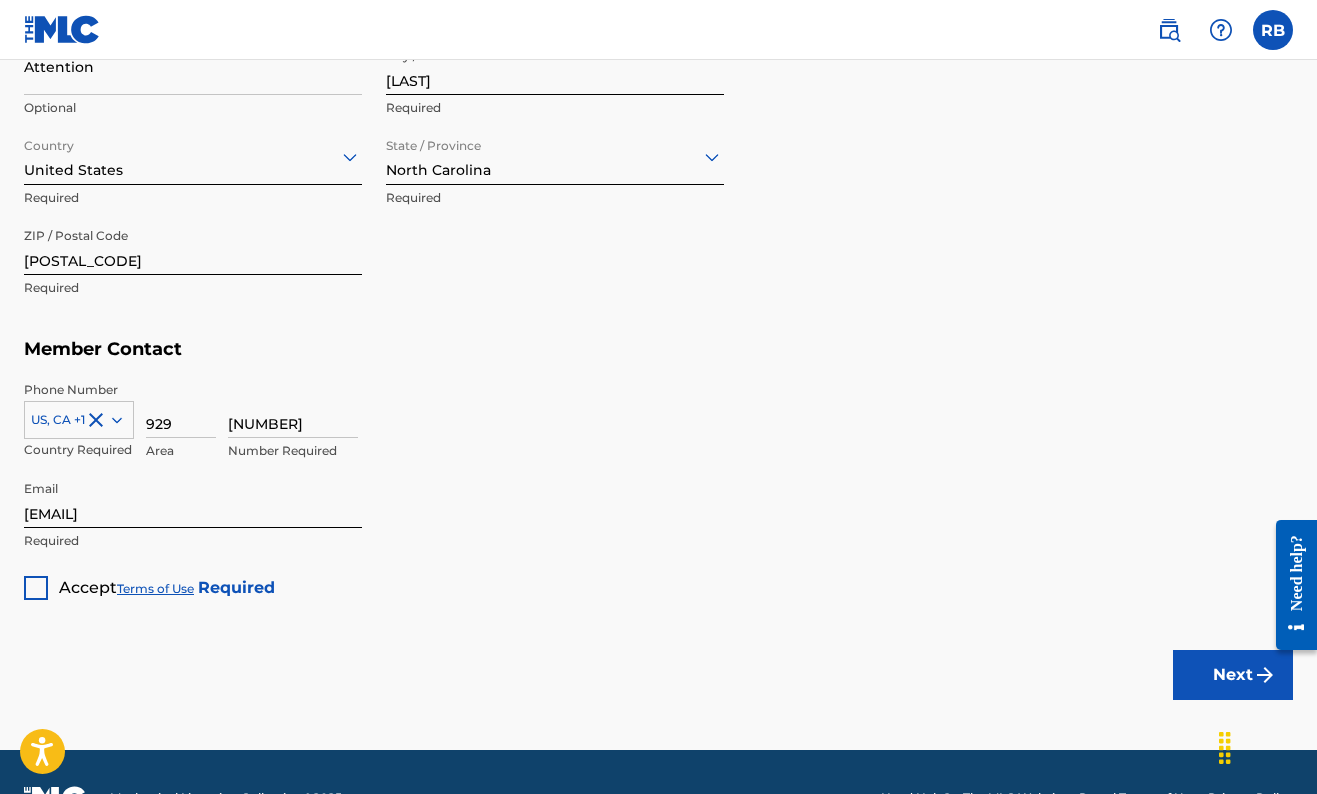 scroll, scrollTop: 1113, scrollLeft: 0, axis: vertical 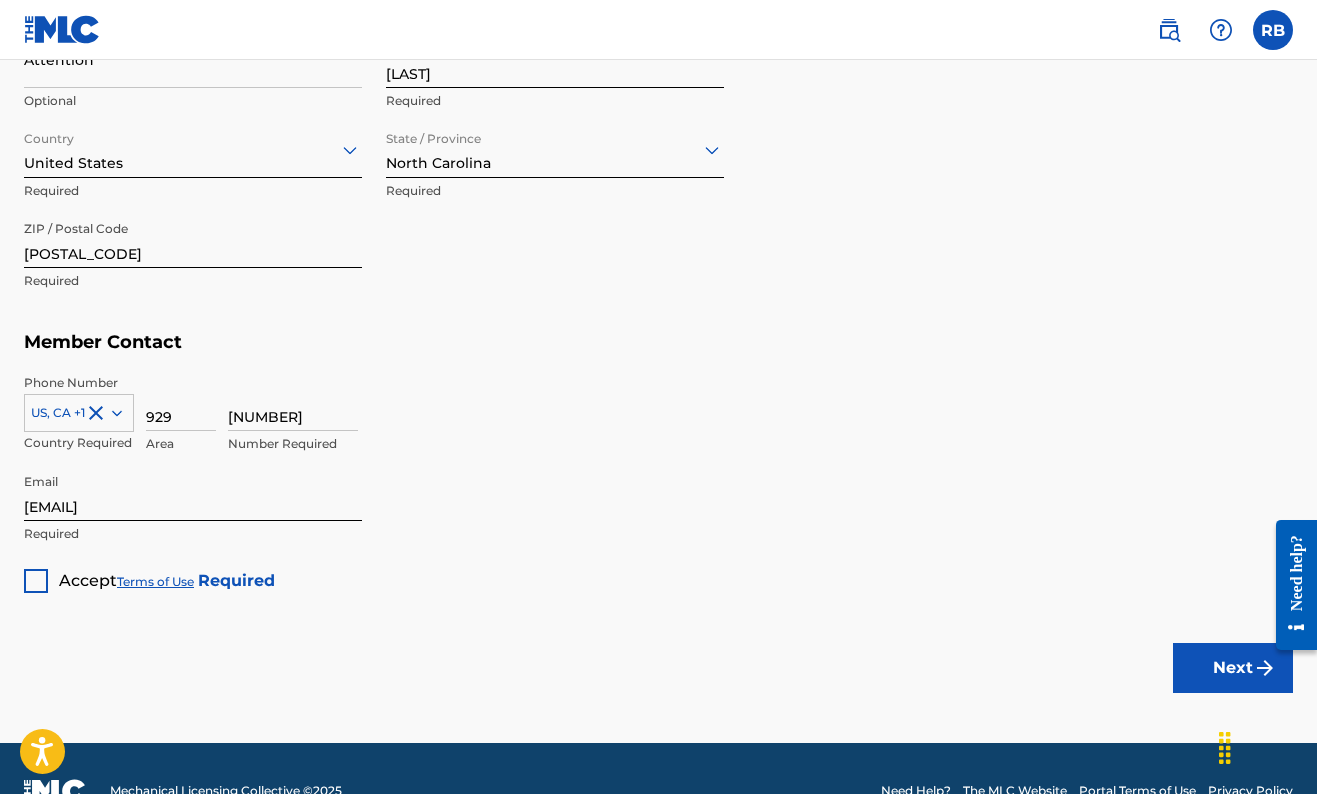 click at bounding box center [36, 581] 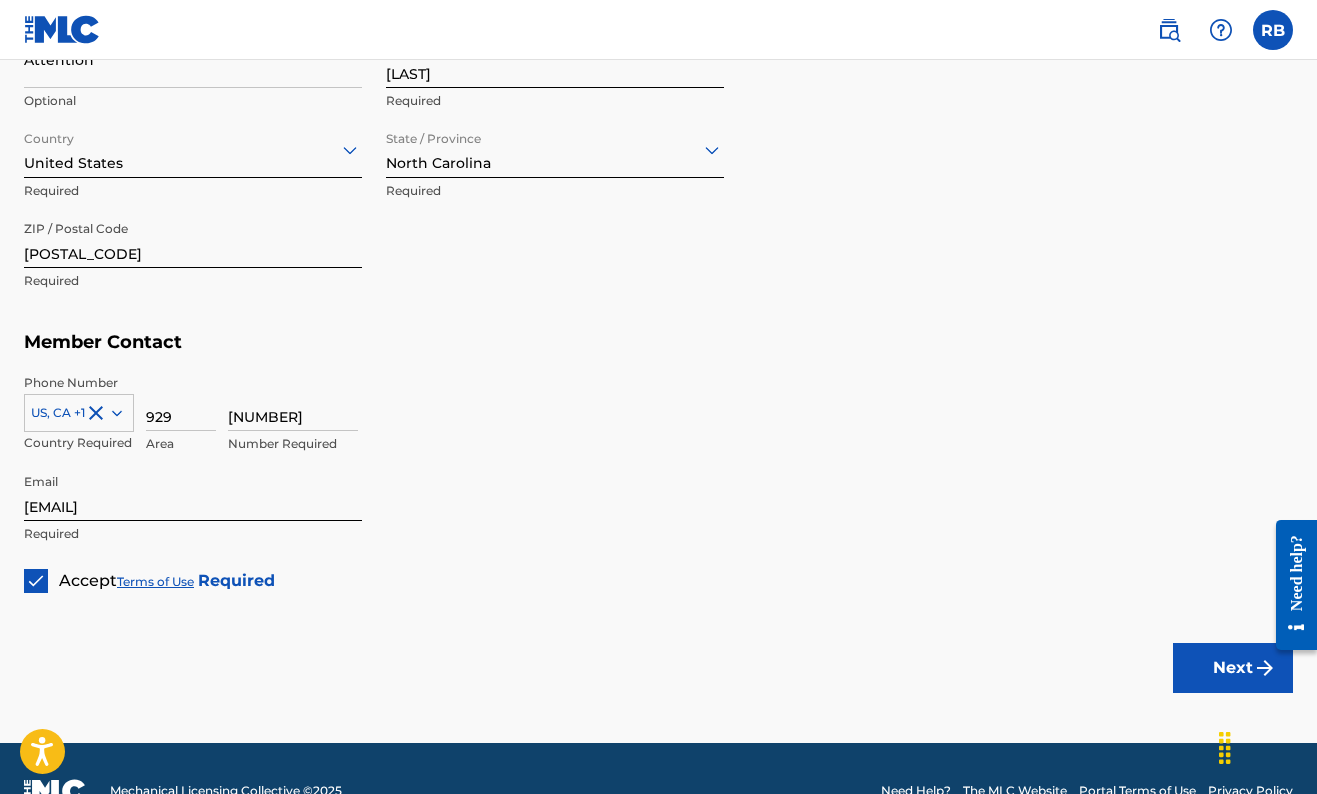 click on "Next" at bounding box center (1233, 668) 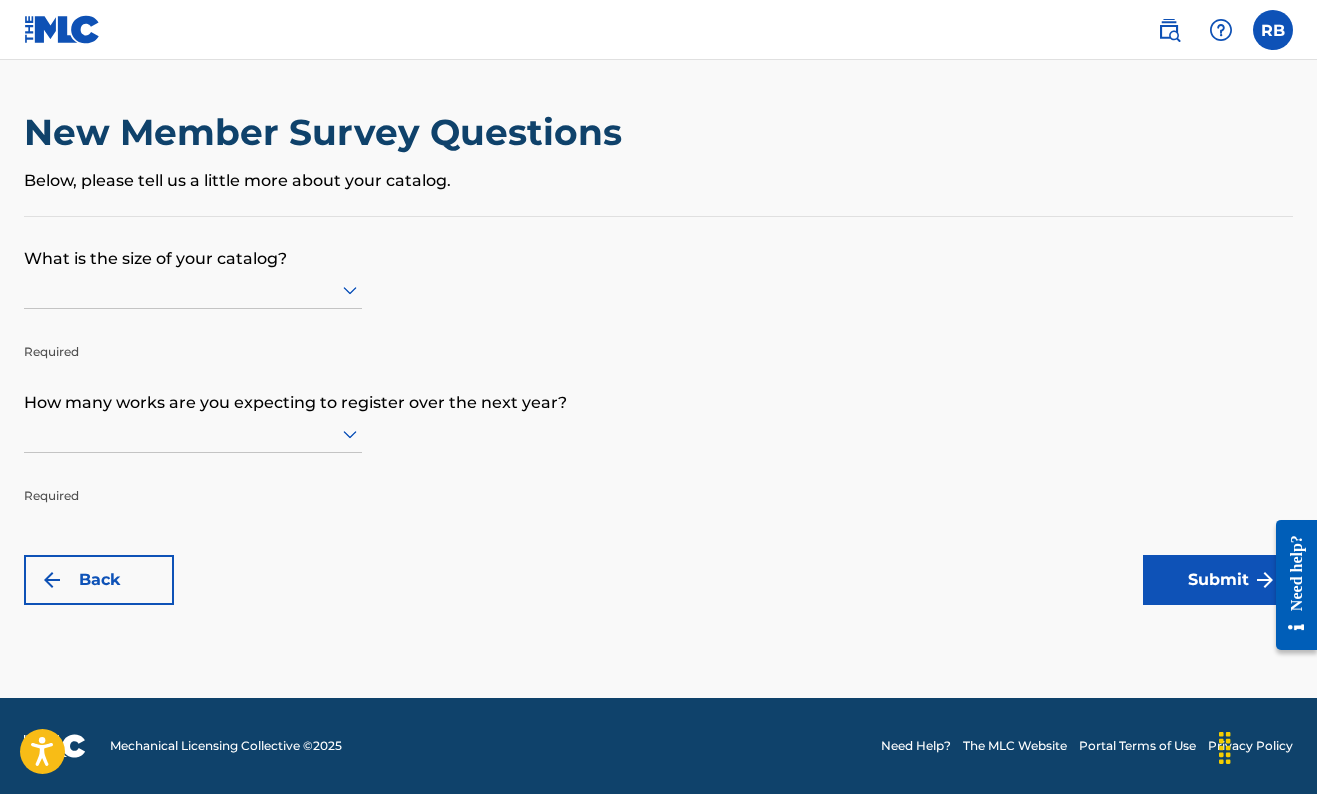 click at bounding box center [193, 290] 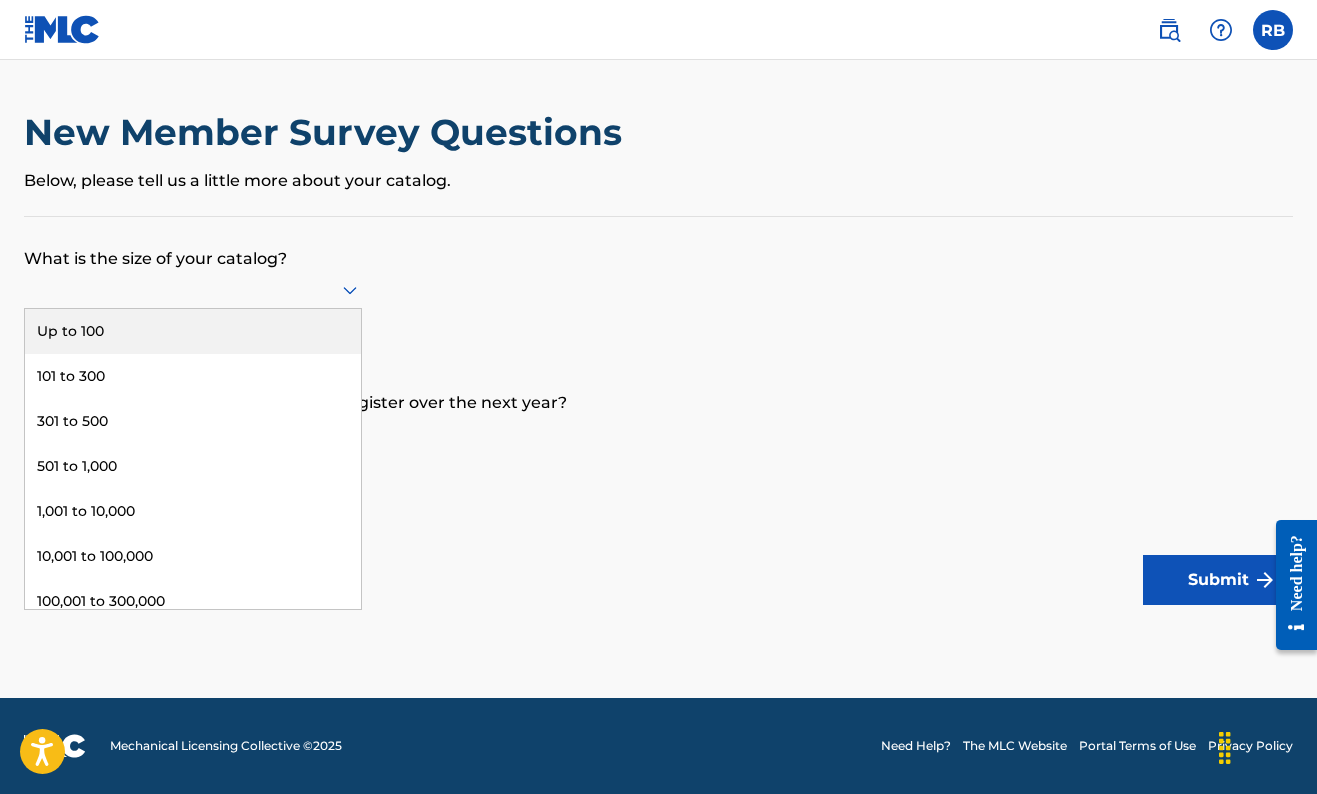 click on "Up to 100" at bounding box center [193, 331] 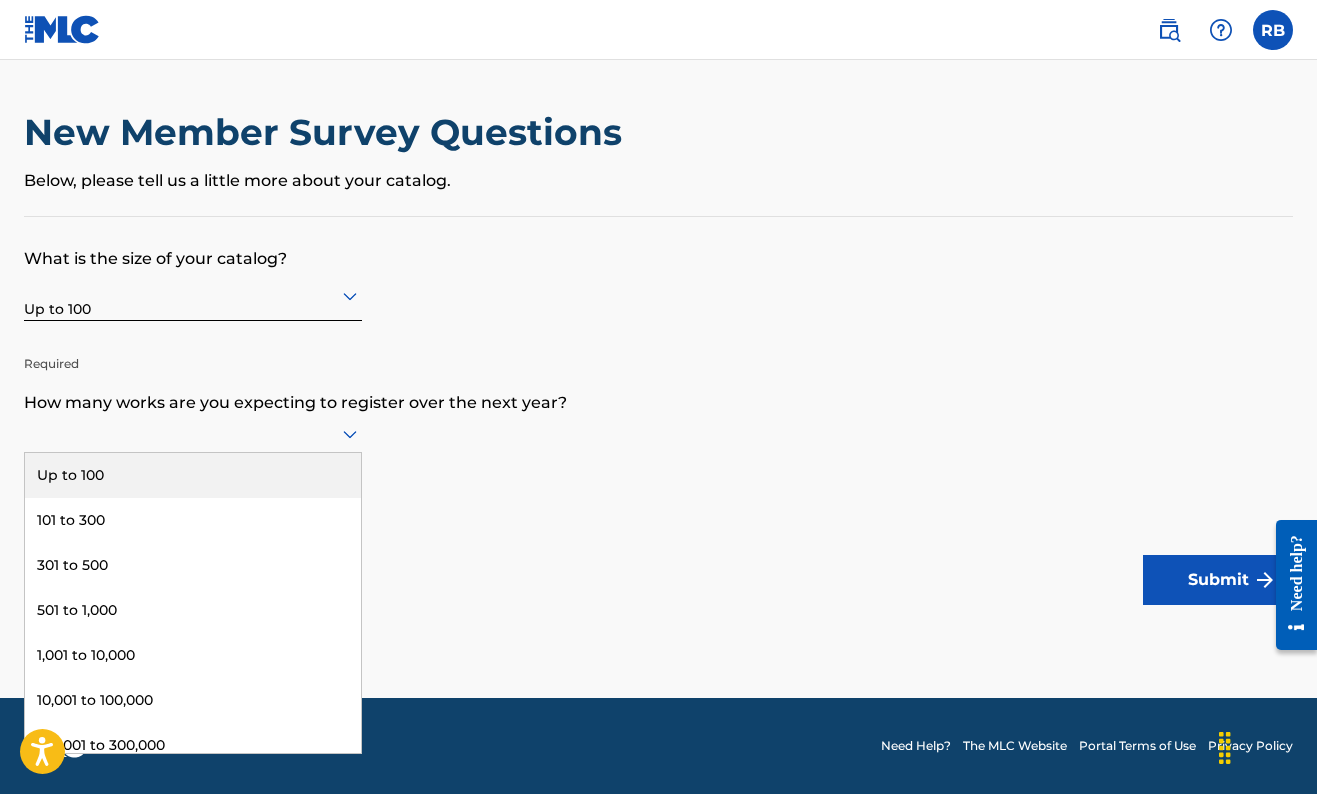 click at bounding box center [193, 434] 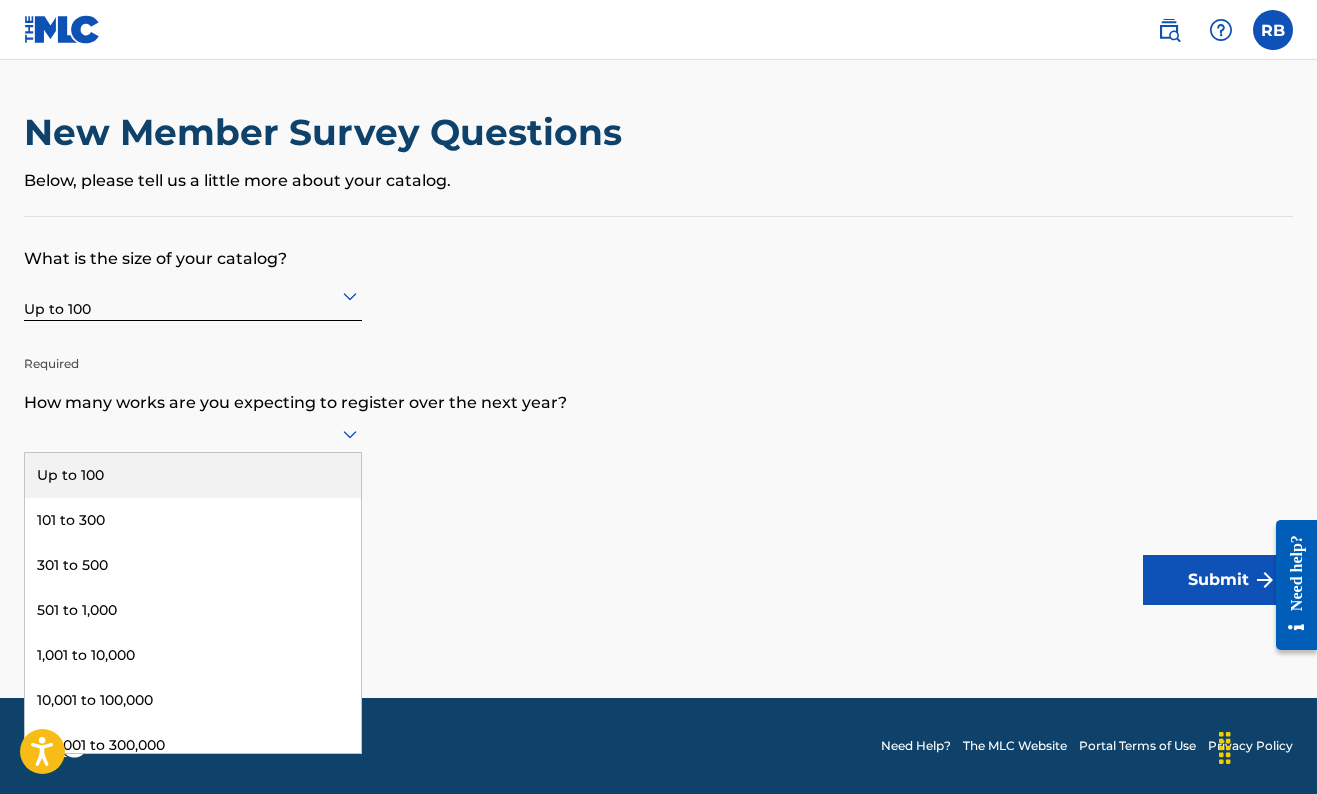 click on "Up to 100" at bounding box center (193, 475) 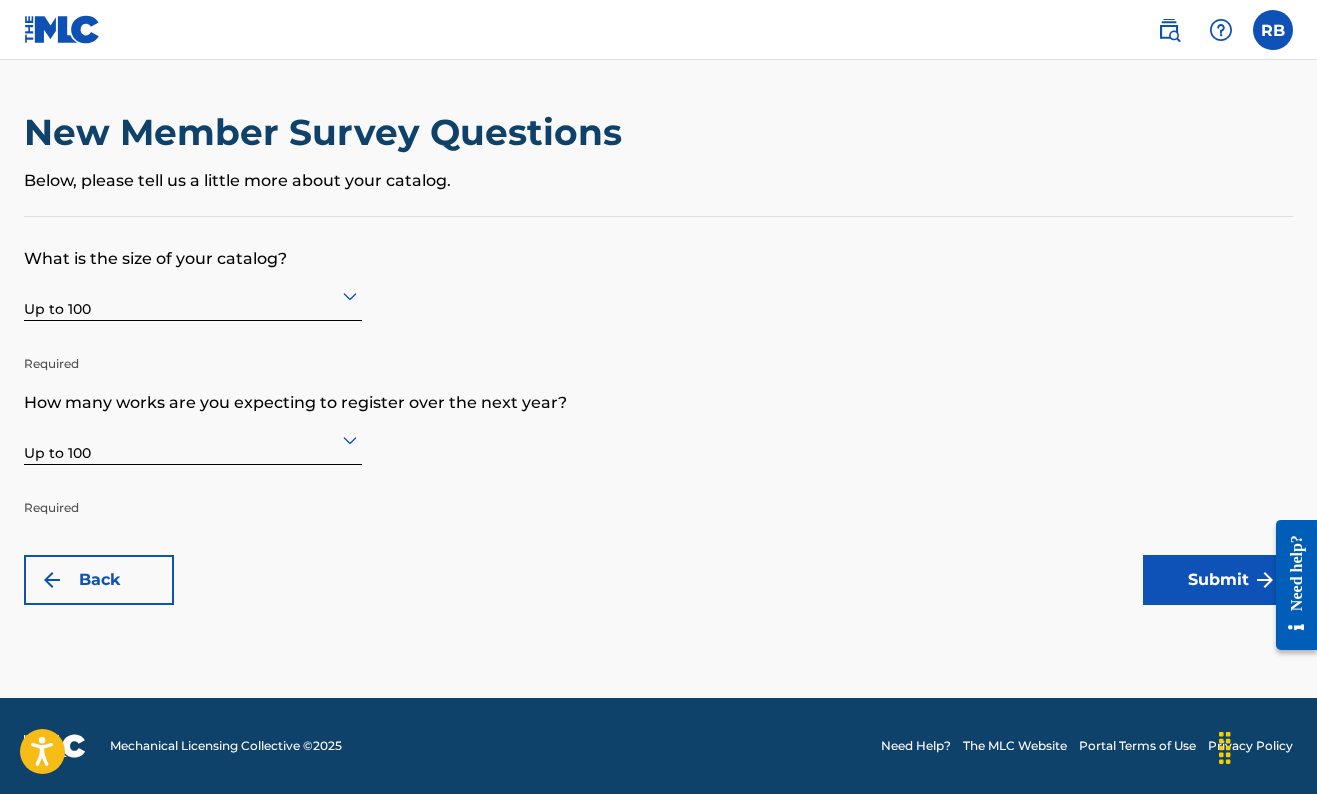 click on "Submit" at bounding box center [1218, 580] 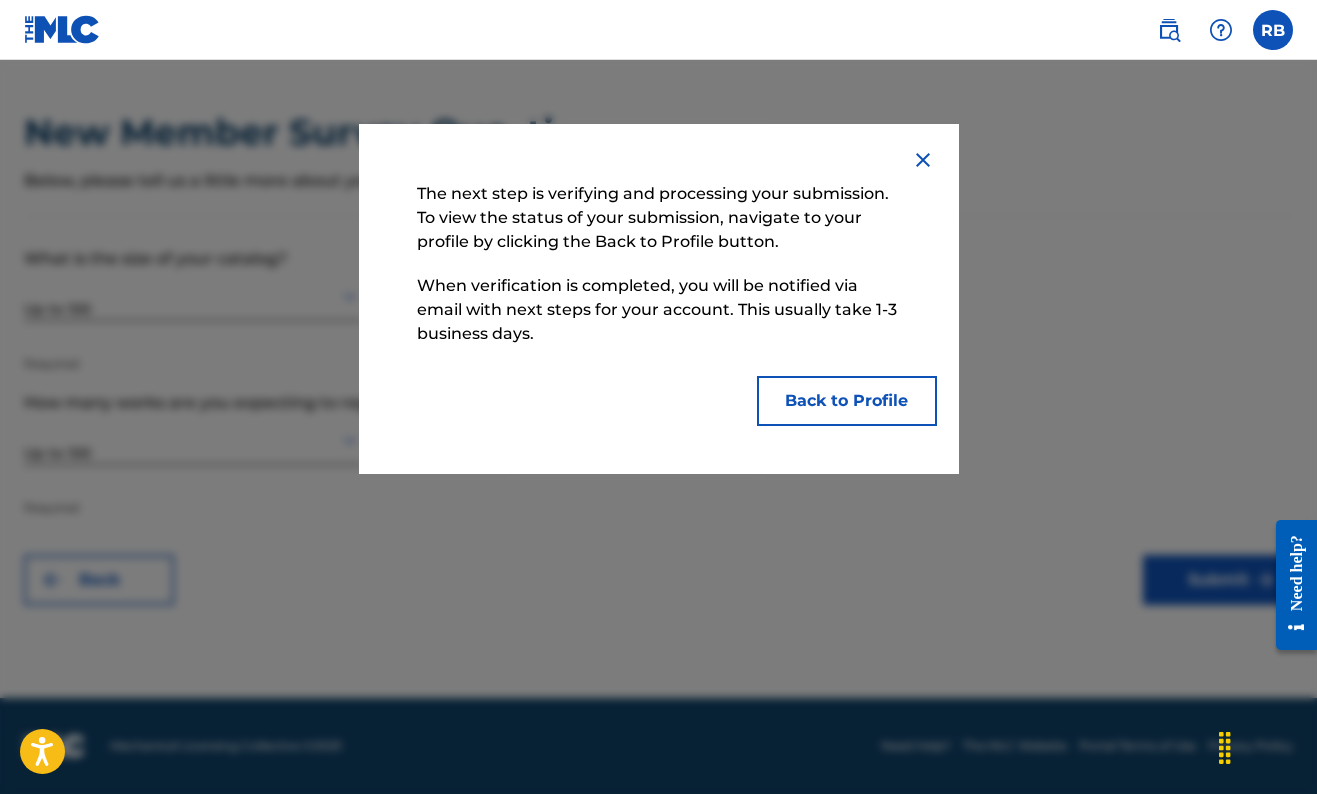 click on "Back to Profile" at bounding box center [847, 401] 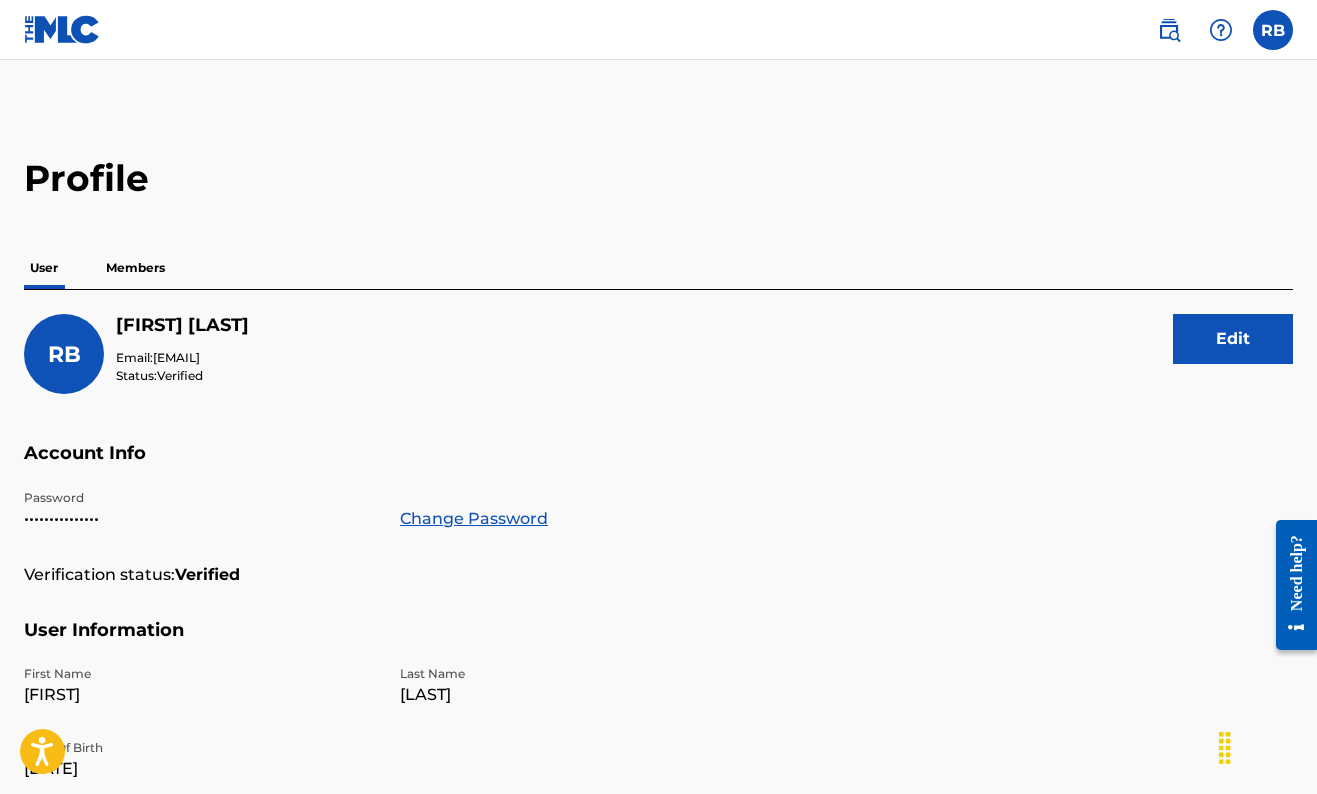 scroll, scrollTop: 0, scrollLeft: 0, axis: both 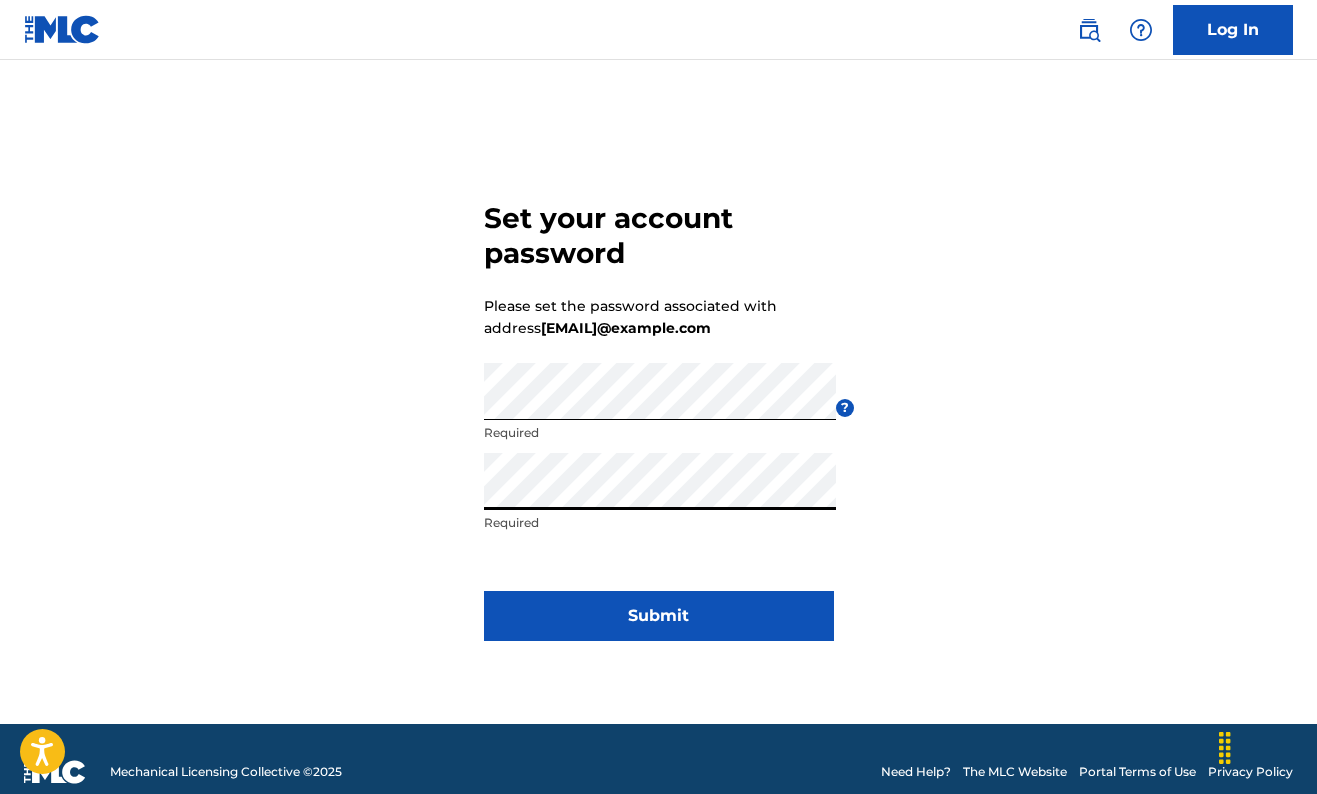 click on "Submit" at bounding box center (659, 616) 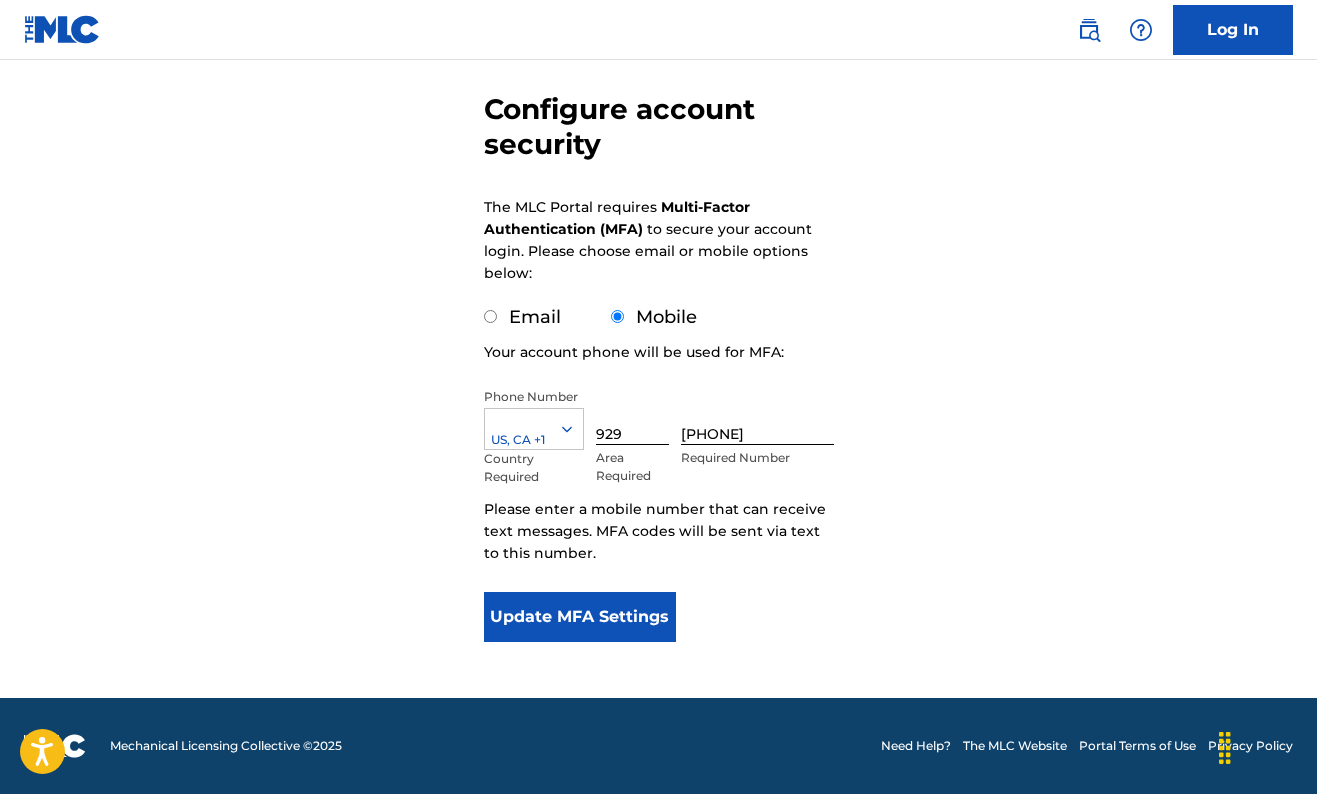 scroll, scrollTop: 168, scrollLeft: 0, axis: vertical 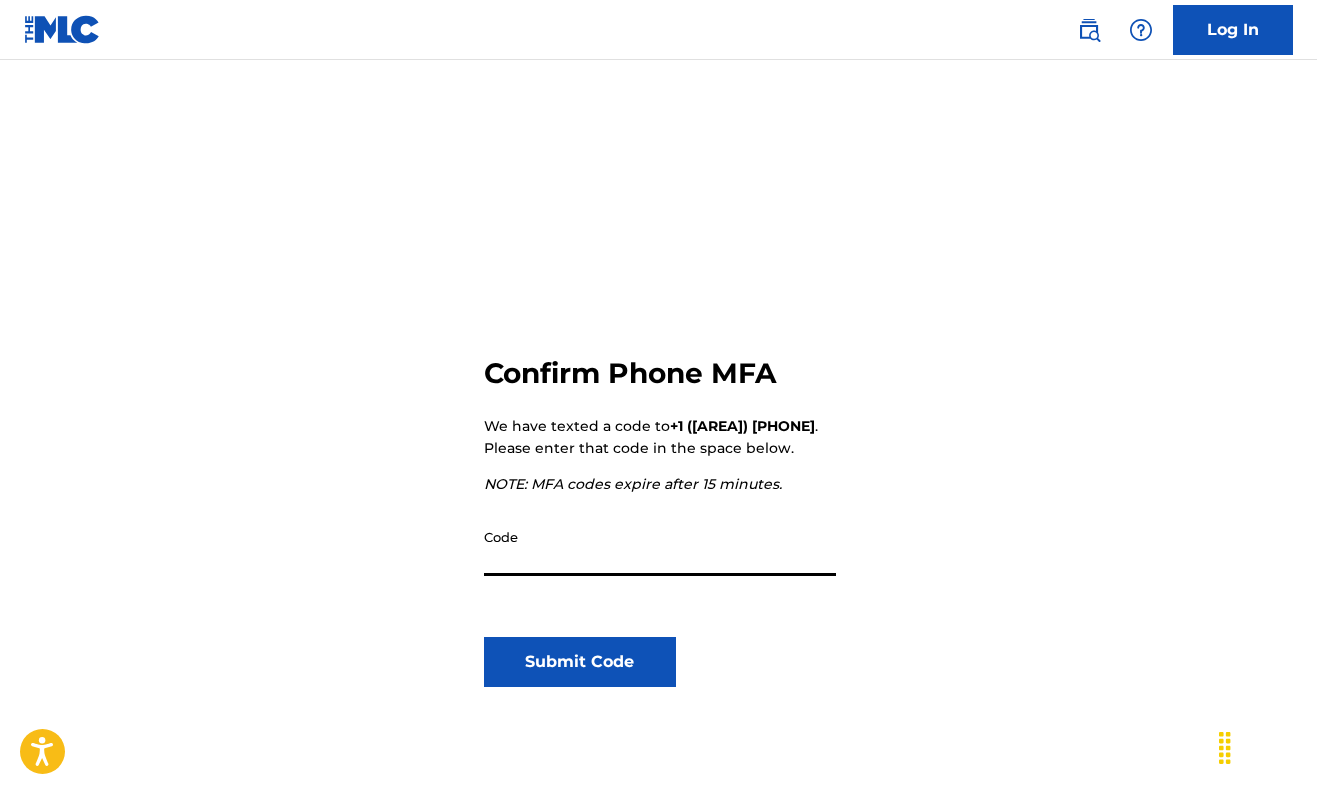 click on "Code" at bounding box center (660, 547) 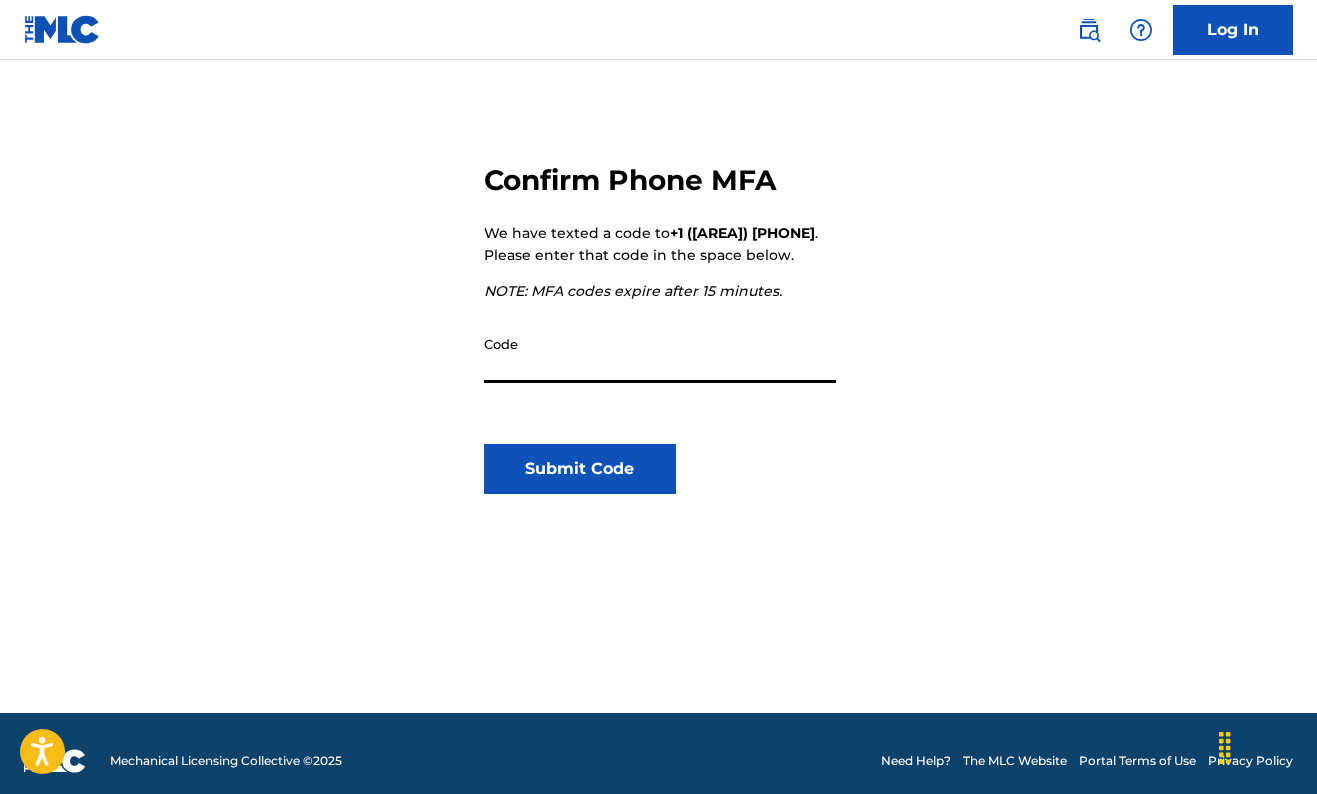 scroll, scrollTop: 194, scrollLeft: 0, axis: vertical 